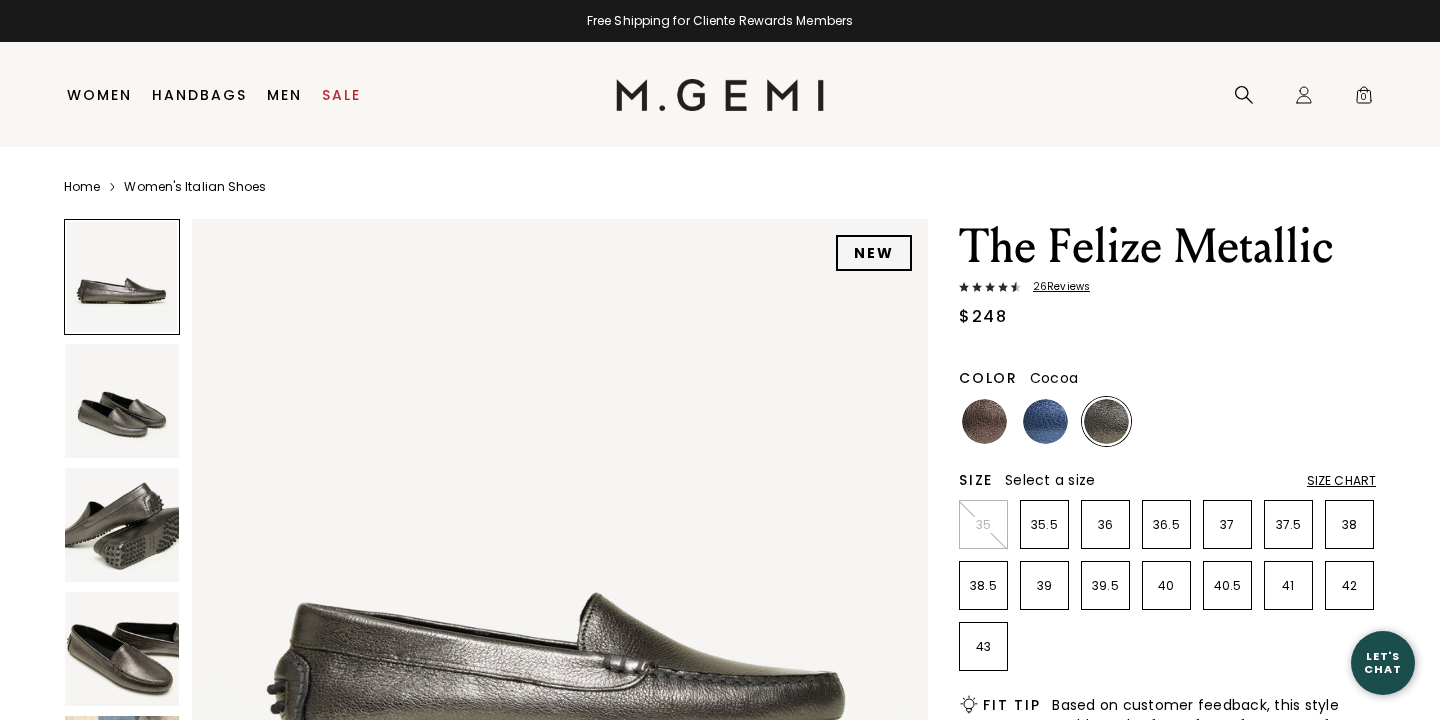 scroll, scrollTop: 0, scrollLeft: 0, axis: both 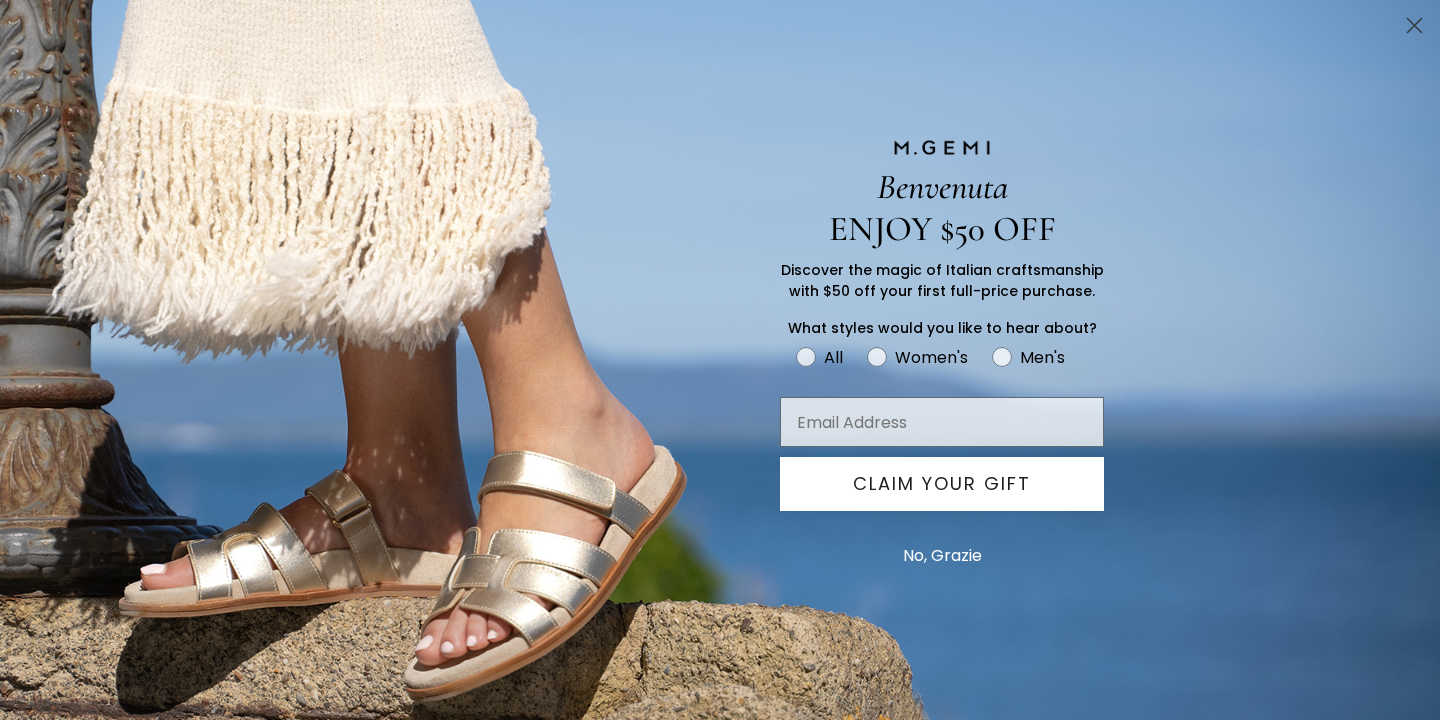 click on "No, Grazie" at bounding box center [942, 556] 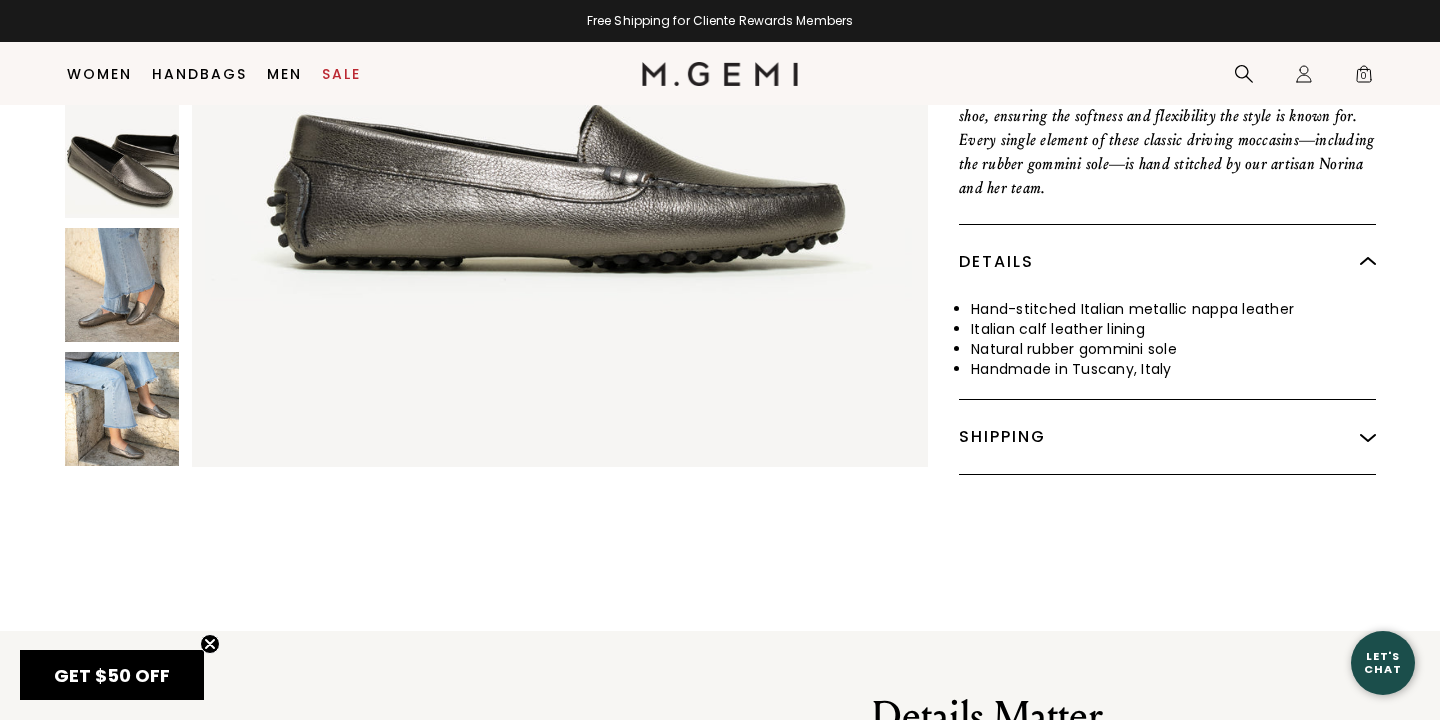 scroll, scrollTop: 928, scrollLeft: 0, axis: vertical 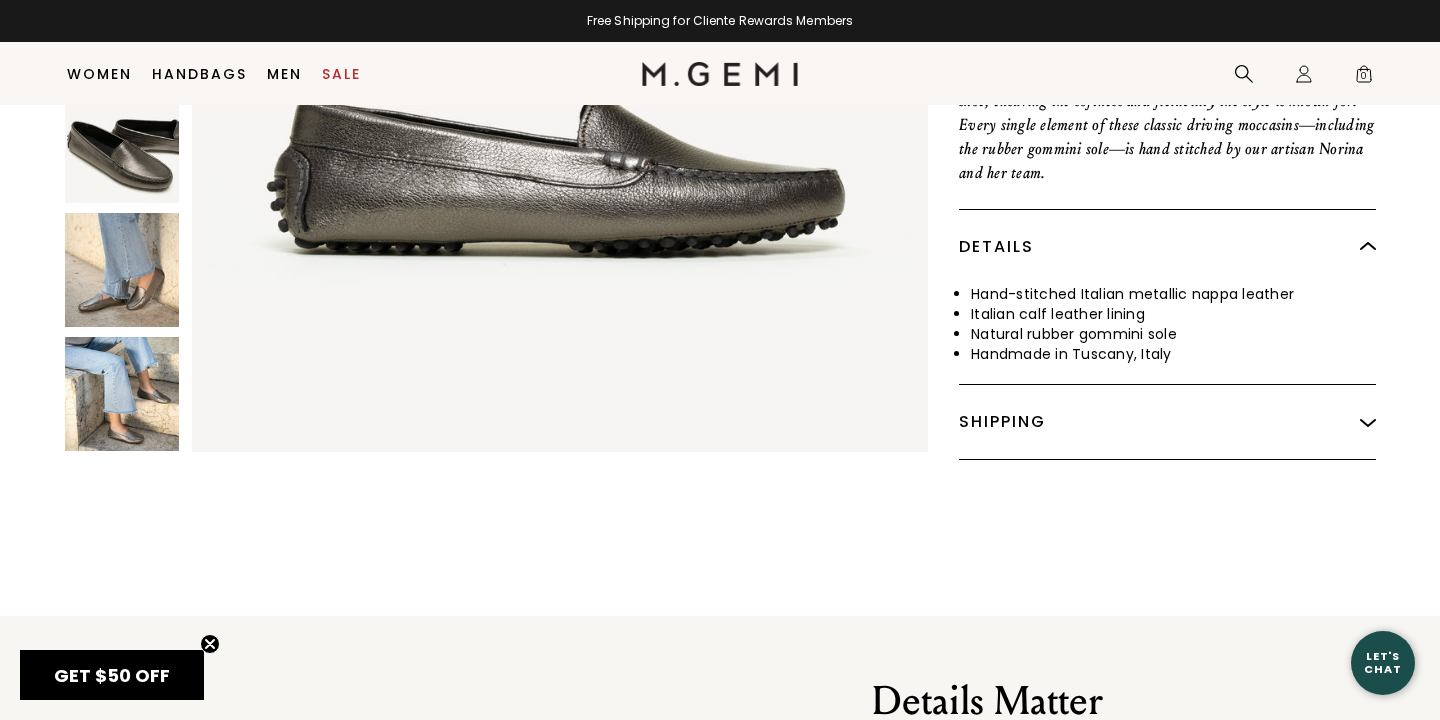 click at bounding box center [122, 270] 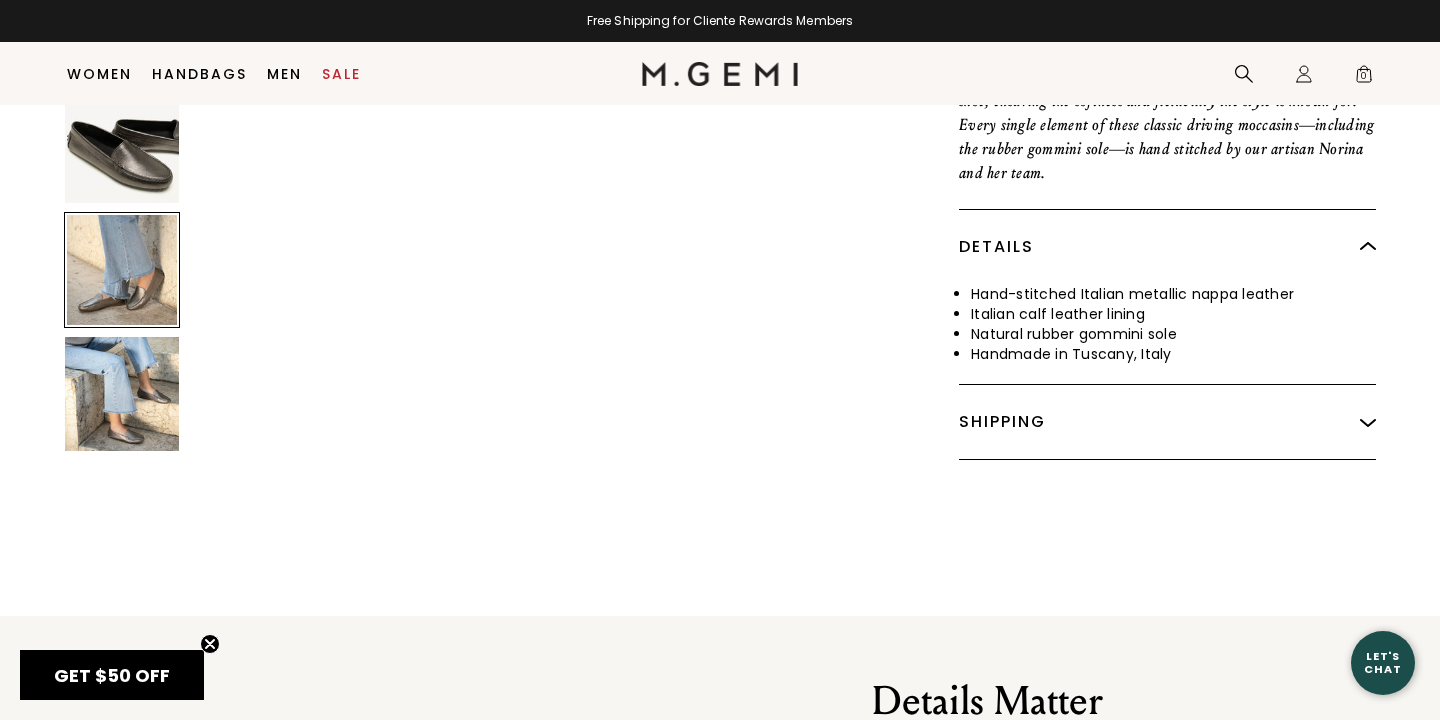 scroll, scrollTop: 3024, scrollLeft: 0, axis: vertical 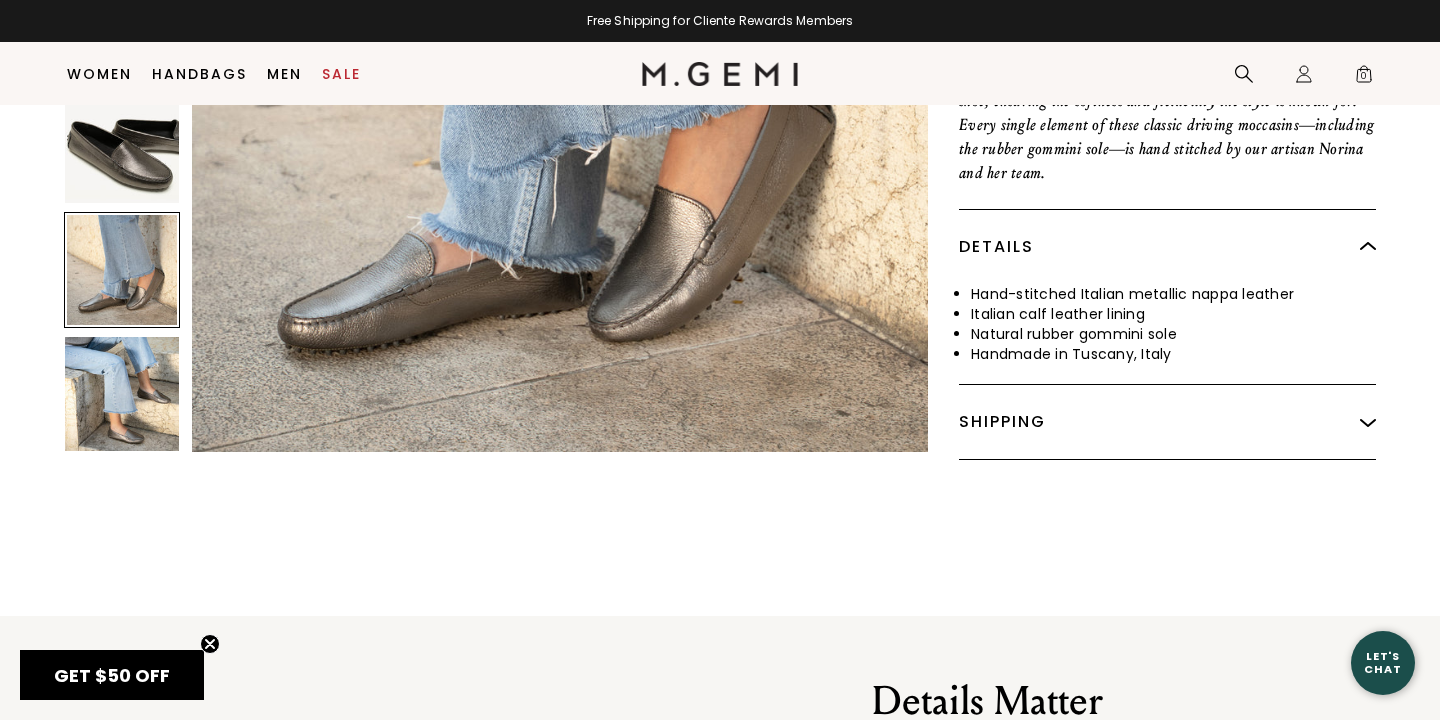 click at bounding box center (122, 394) 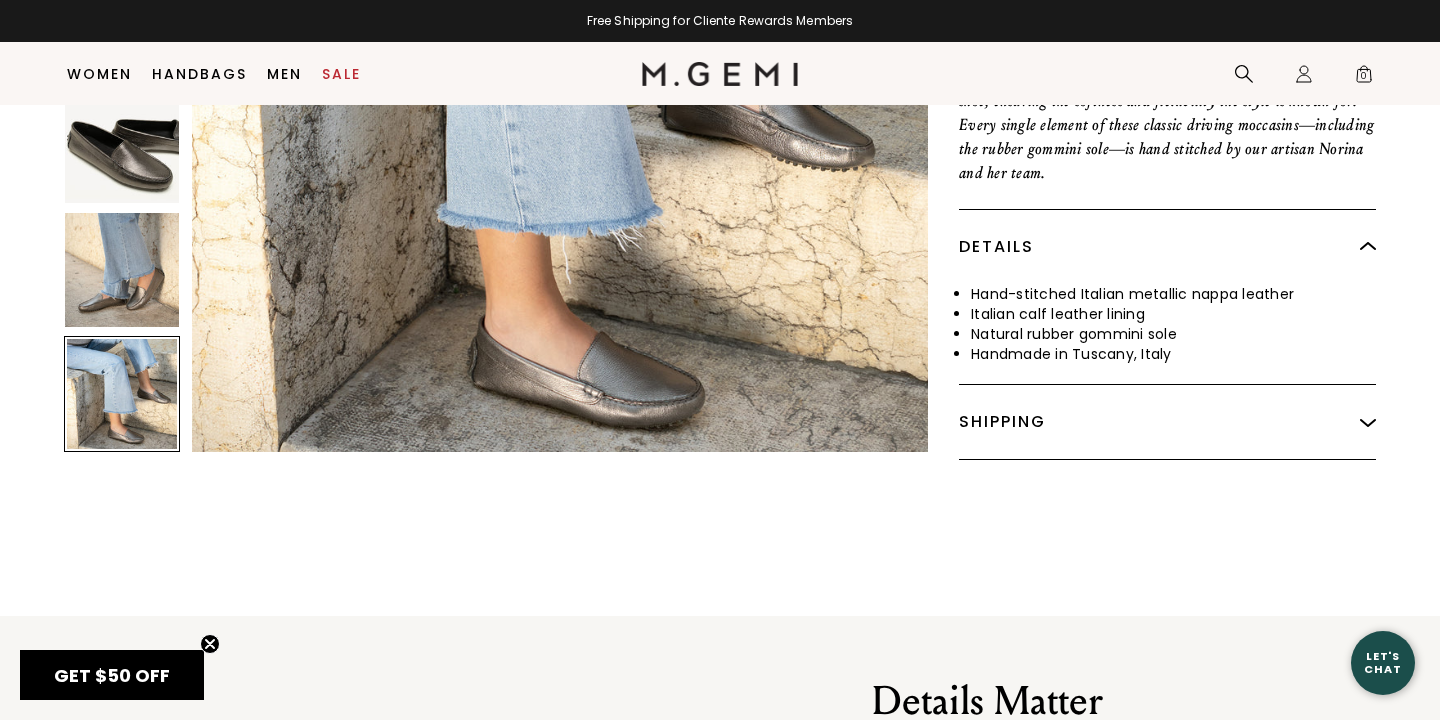 scroll, scrollTop: 3780, scrollLeft: 0, axis: vertical 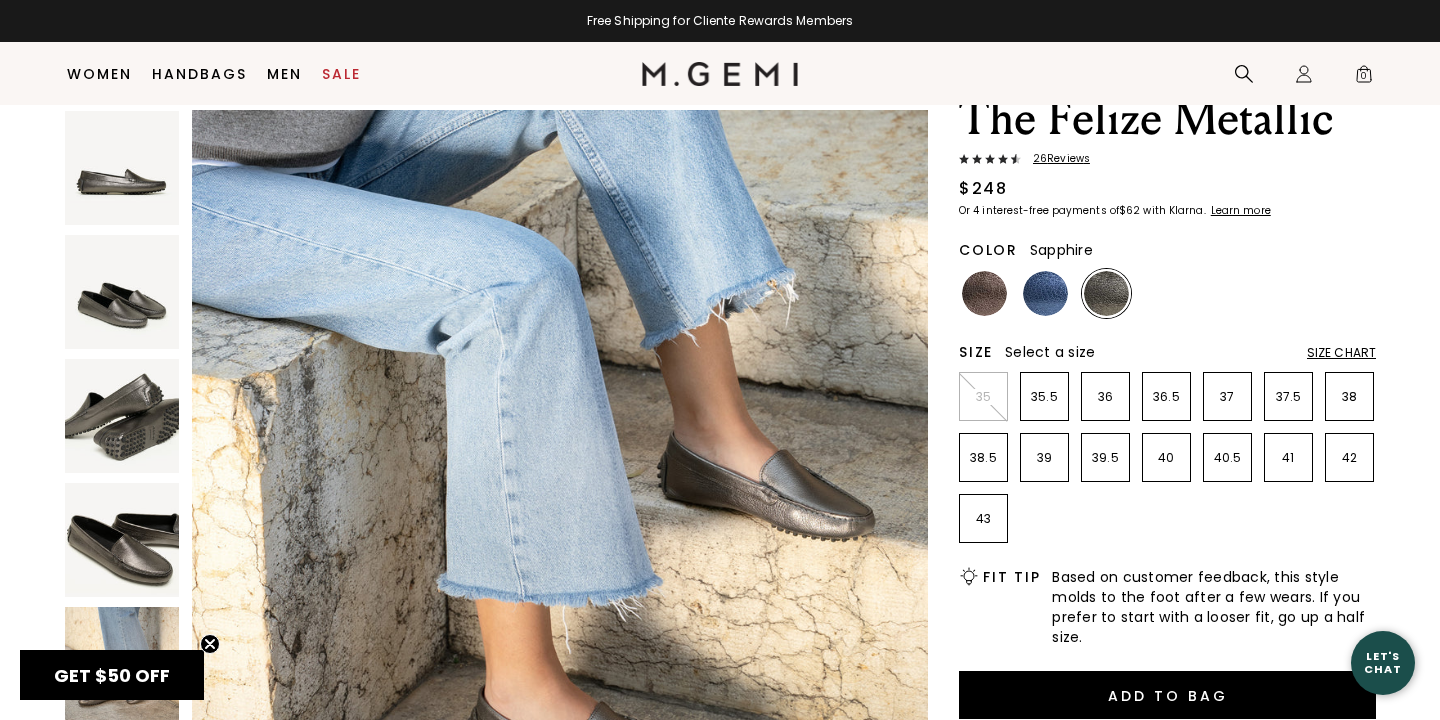 click at bounding box center [1045, 293] 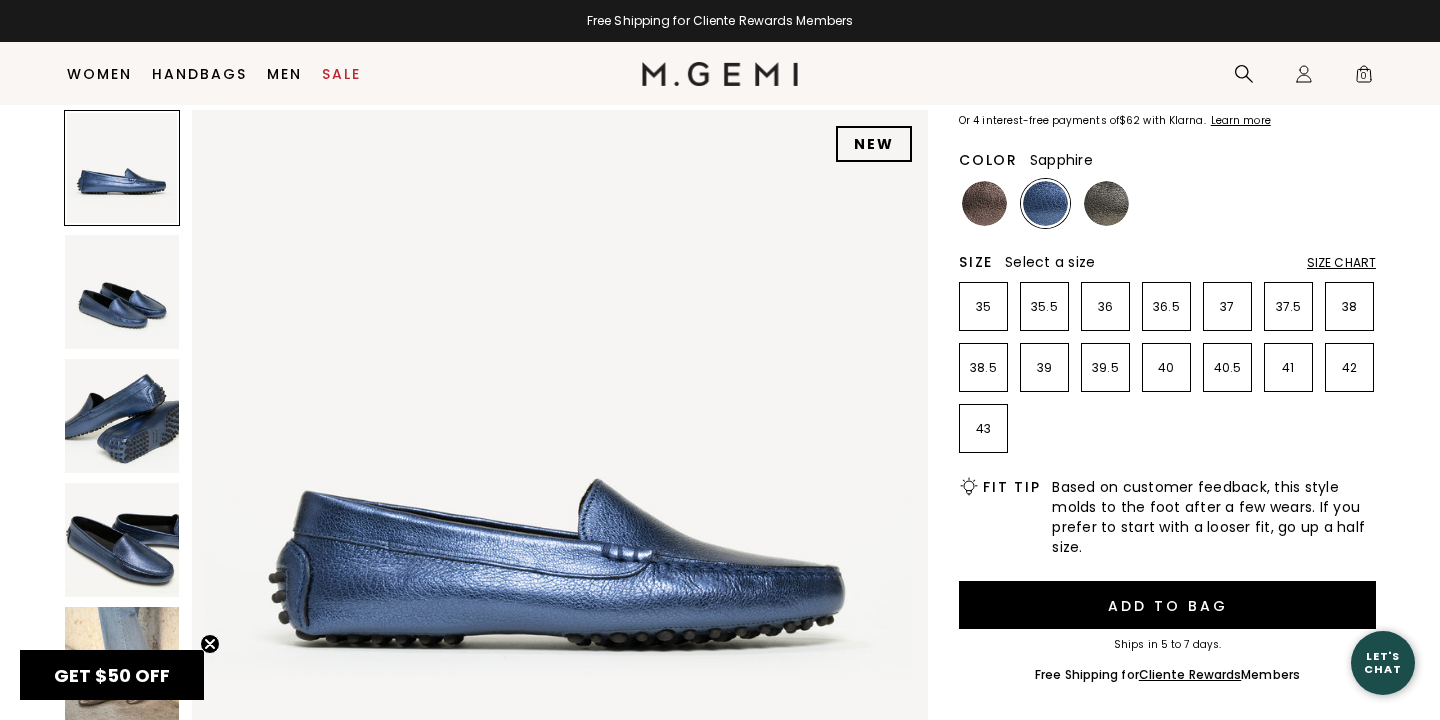 scroll, scrollTop: 79, scrollLeft: 0, axis: vertical 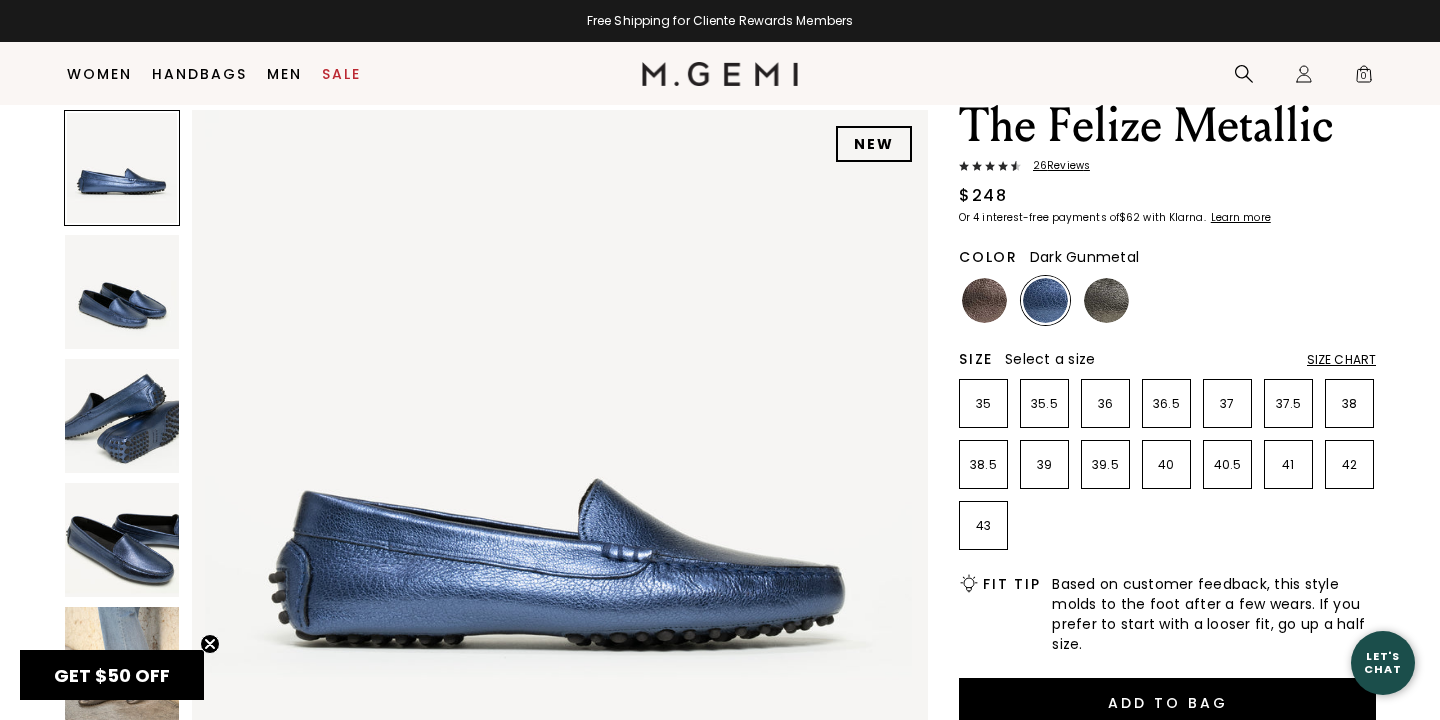 click at bounding box center [1106, 300] 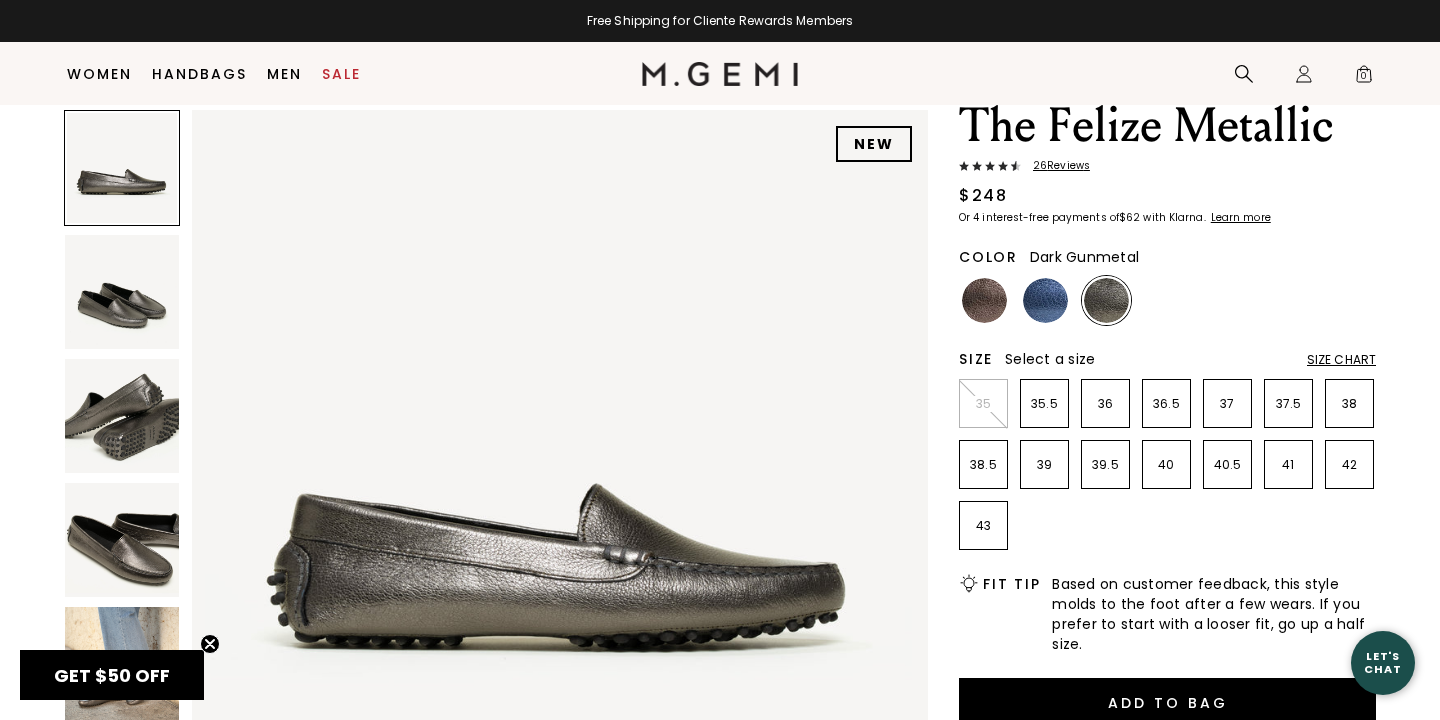 scroll, scrollTop: 0, scrollLeft: 0, axis: both 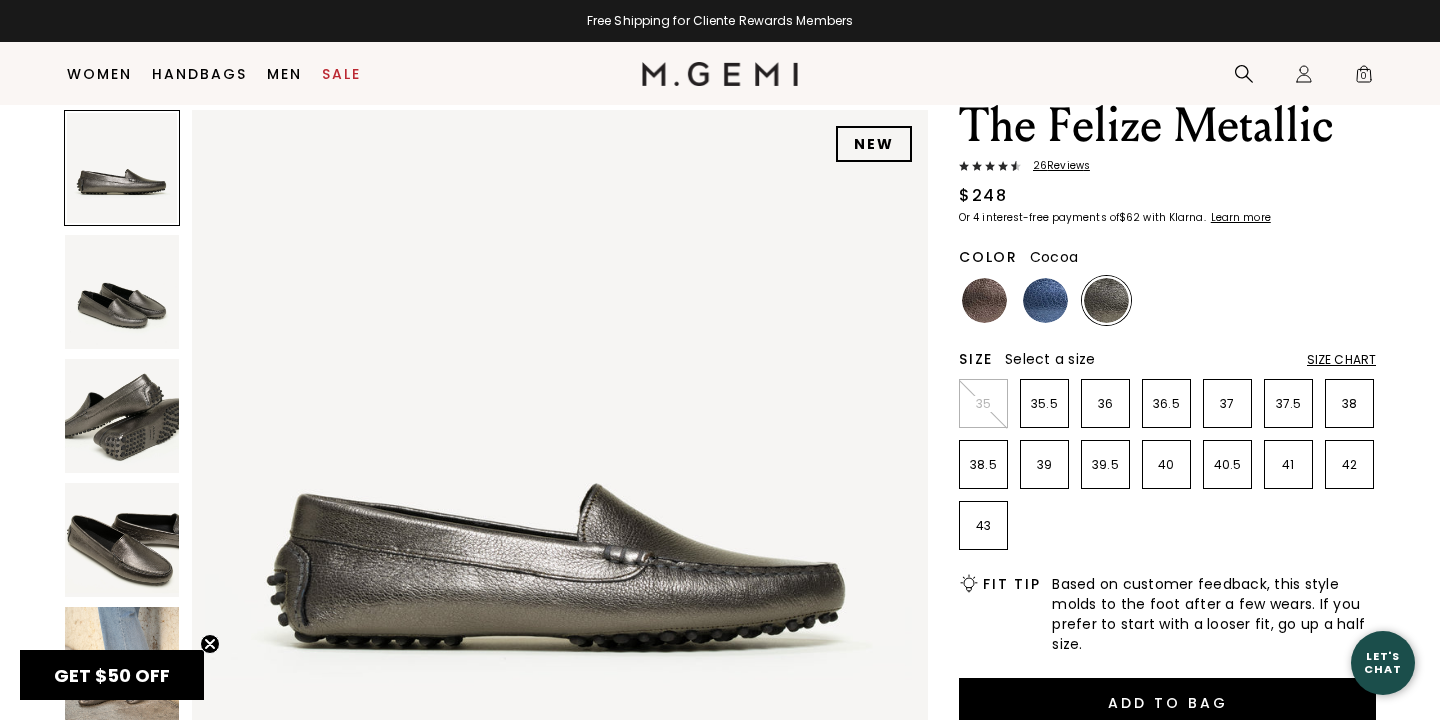 click at bounding box center [984, 300] 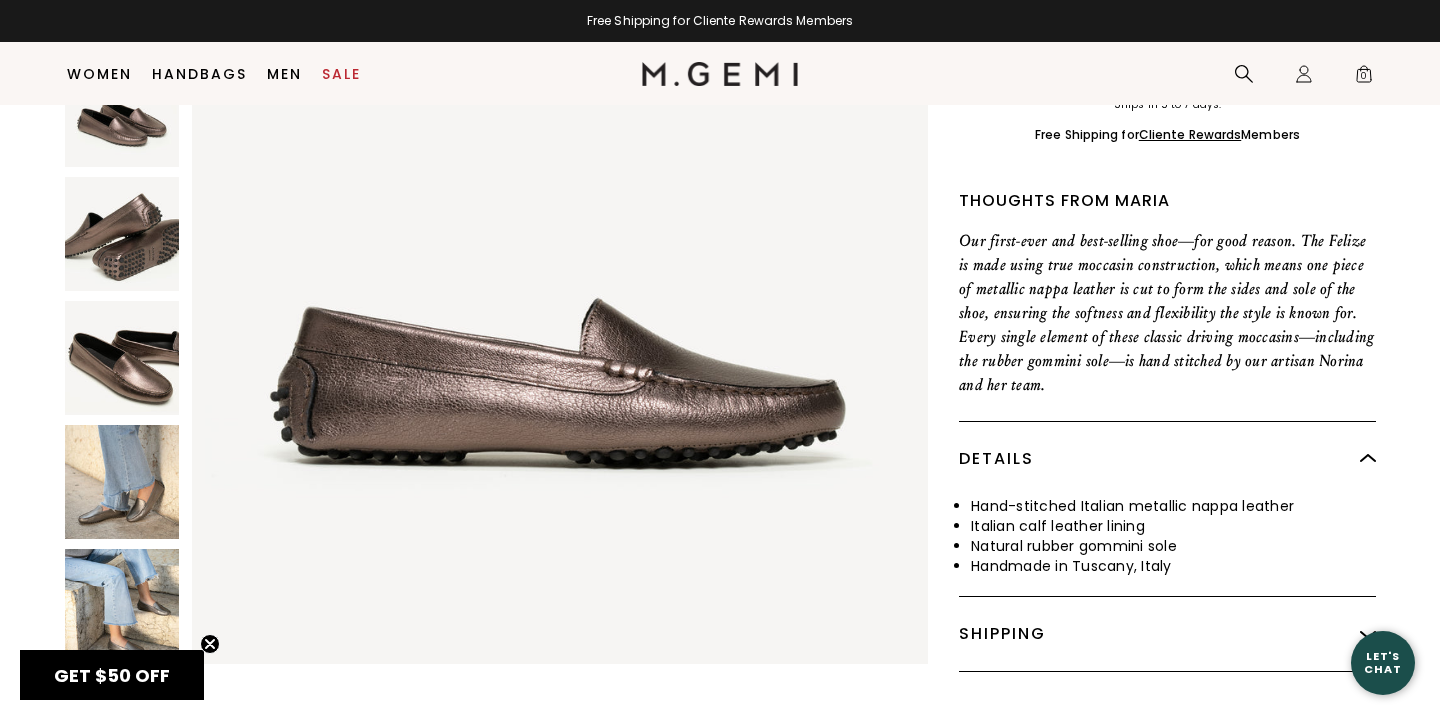 scroll, scrollTop: 797, scrollLeft: 0, axis: vertical 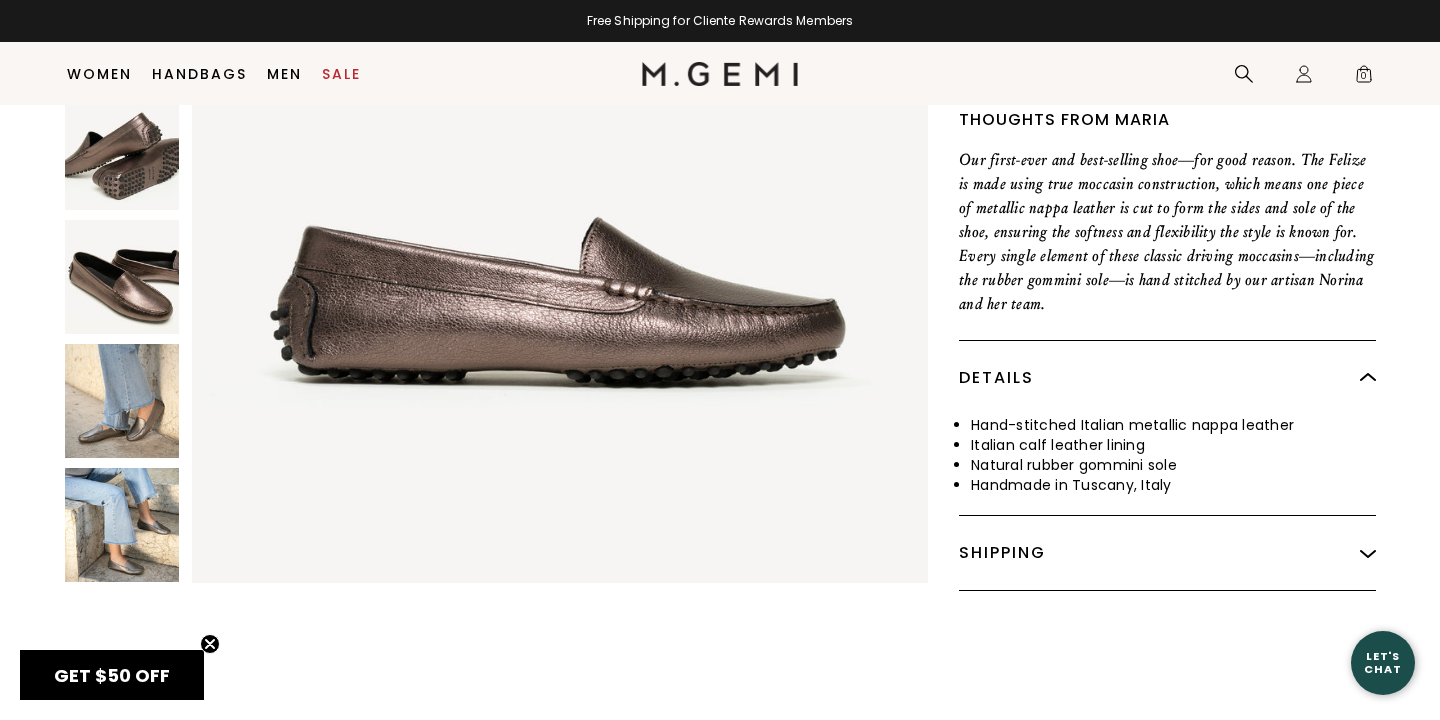 click at bounding box center [122, 525] 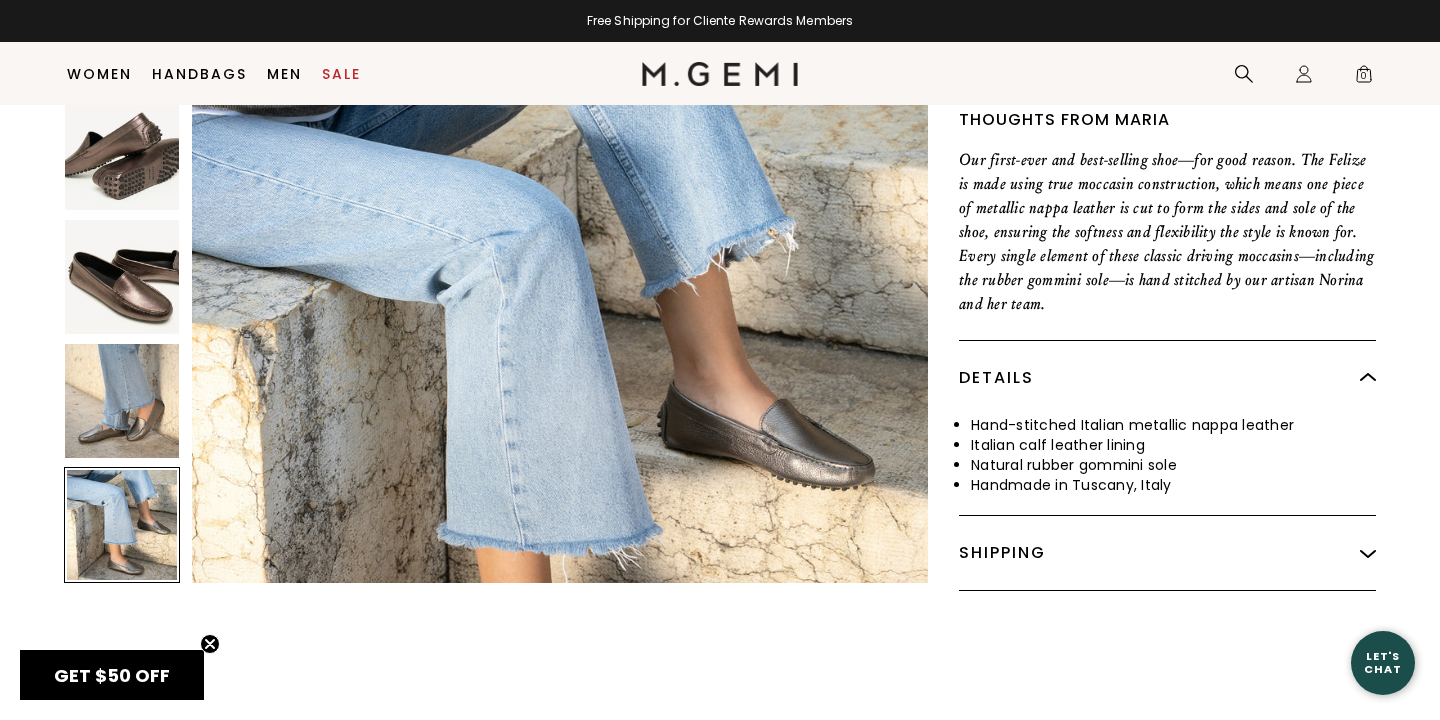scroll, scrollTop: 3780, scrollLeft: 0, axis: vertical 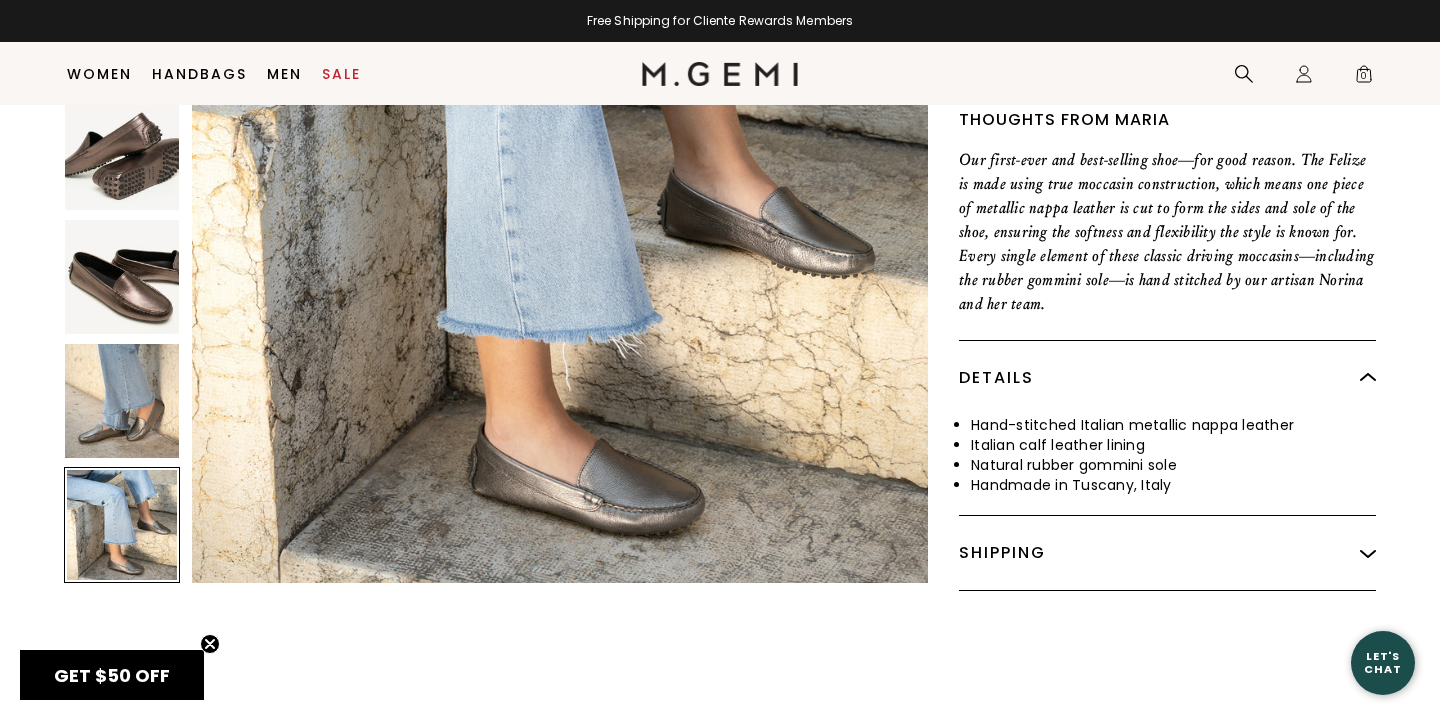 click at bounding box center [122, 401] 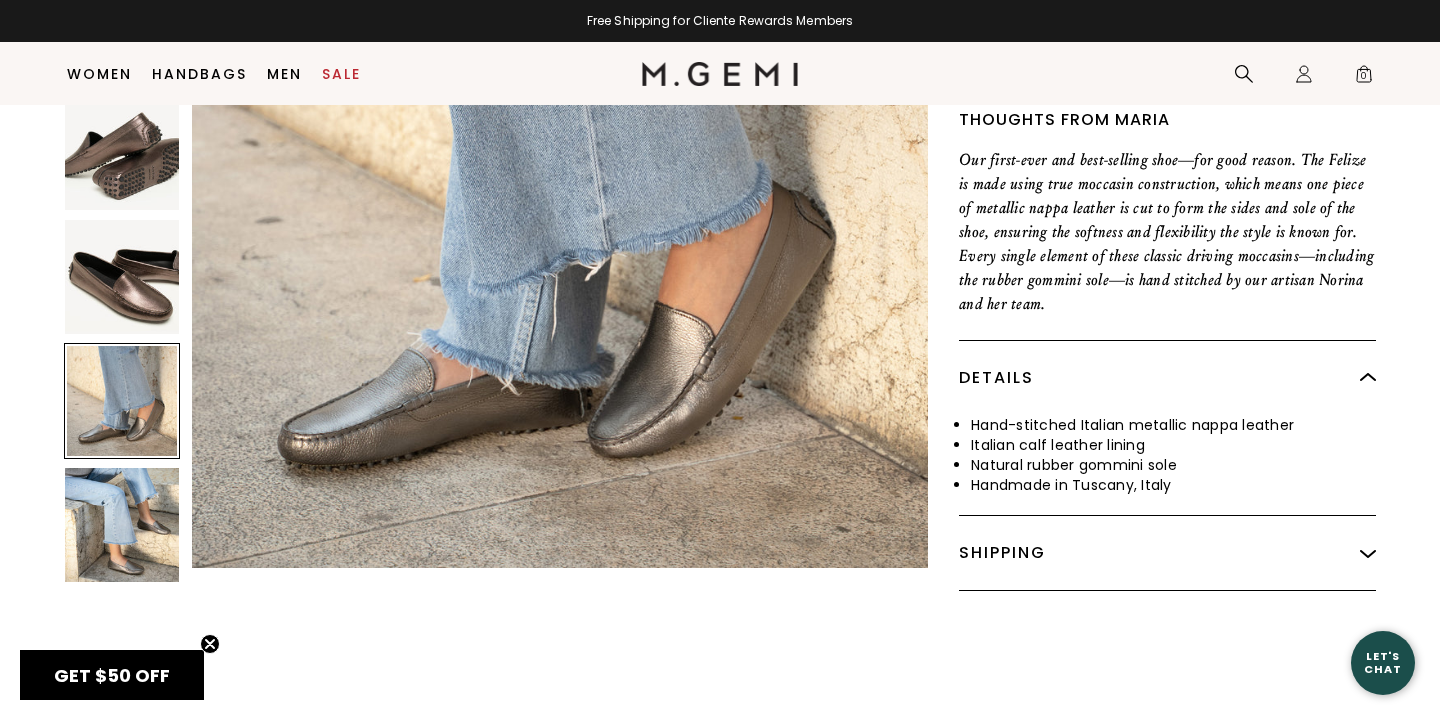 scroll, scrollTop: 3024, scrollLeft: 0, axis: vertical 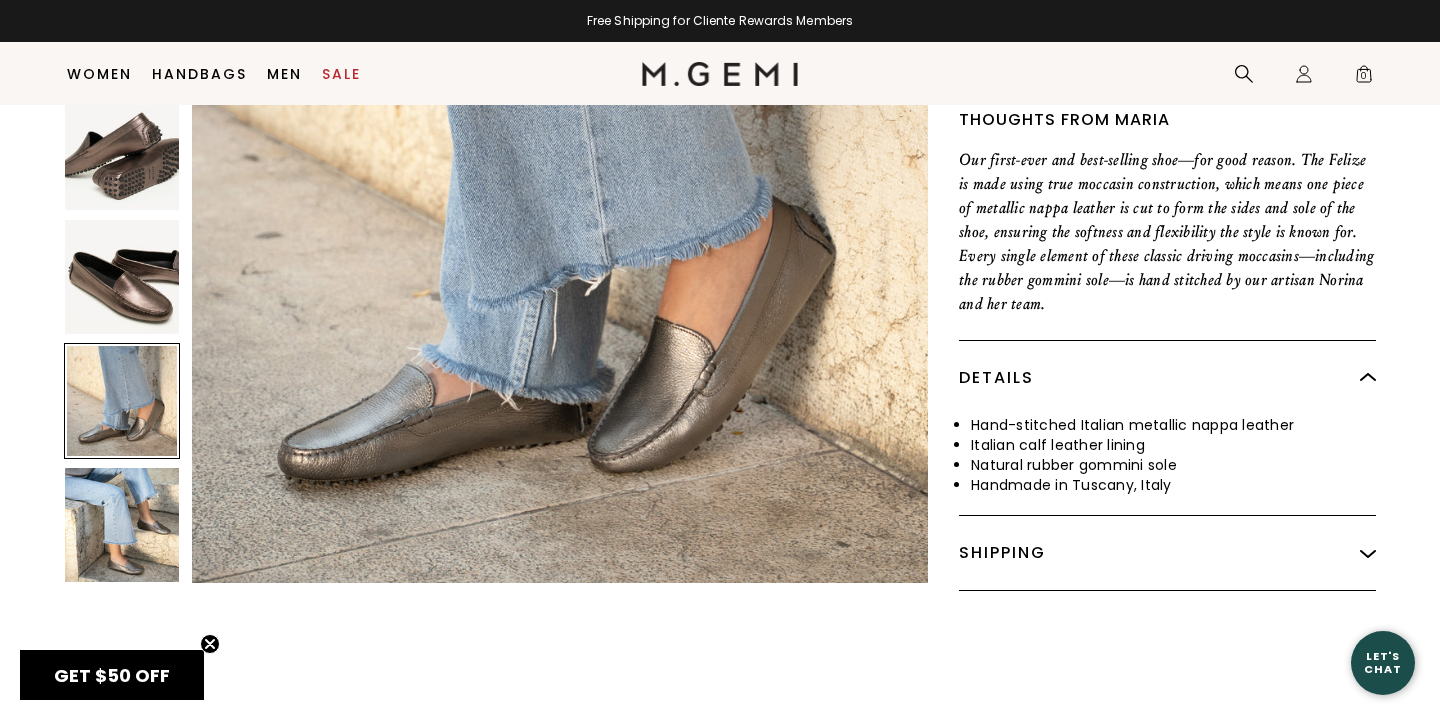 click at bounding box center [122, 277] 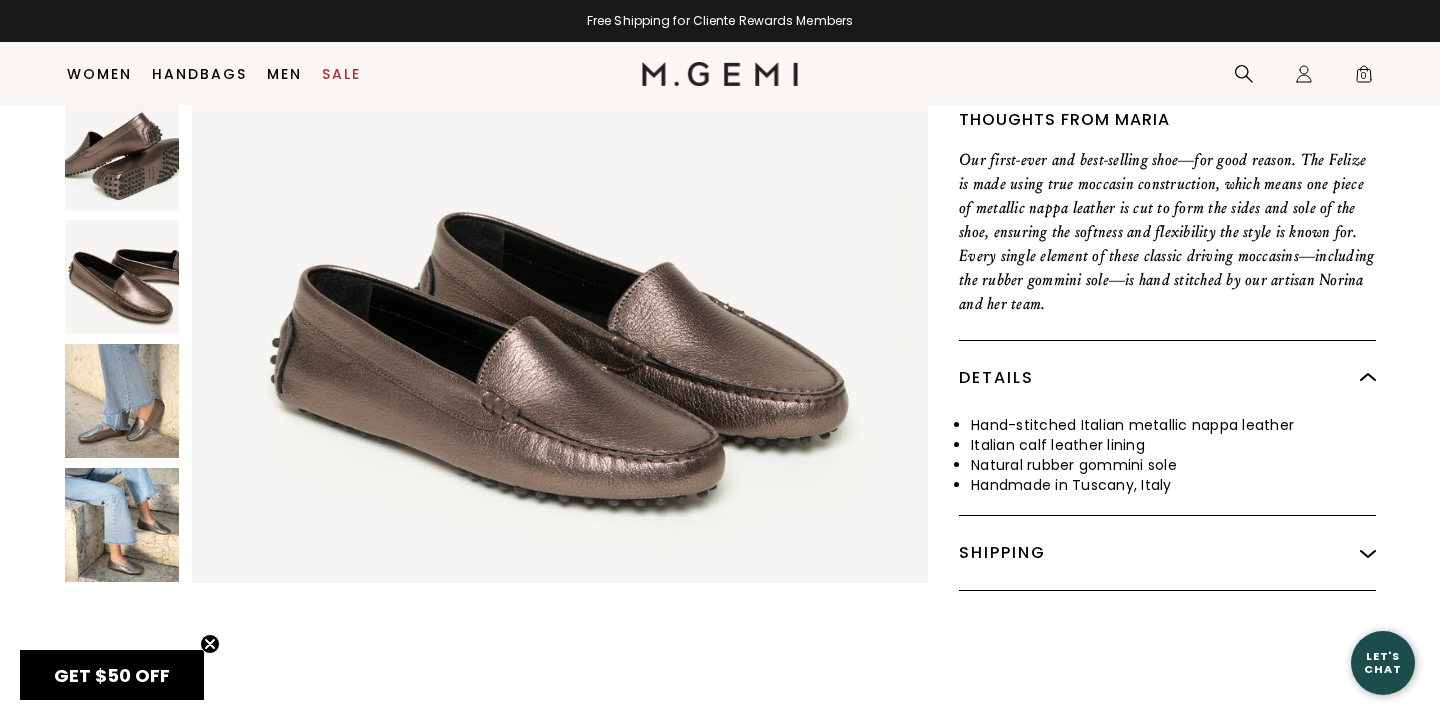 scroll, scrollTop: 697, scrollLeft: 0, axis: vertical 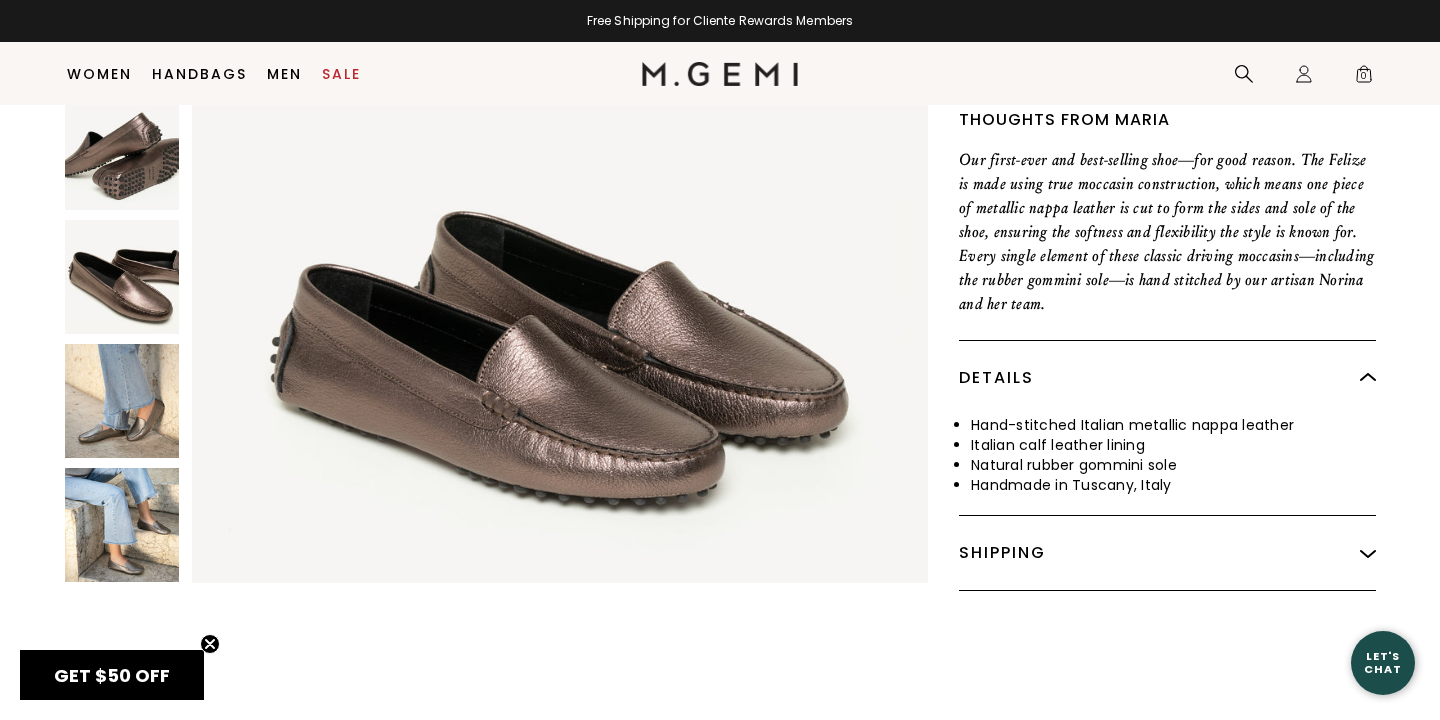 click at bounding box center (122, 153) 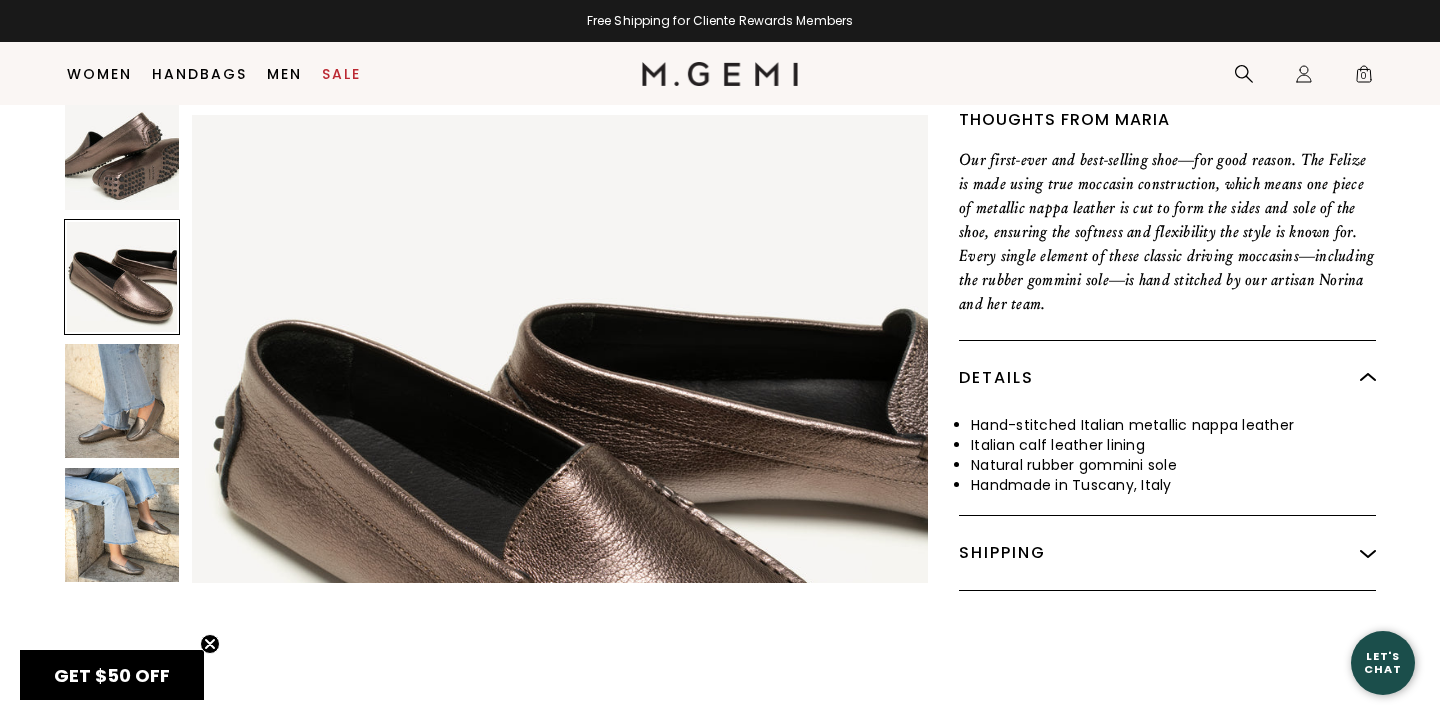 scroll, scrollTop: 2026, scrollLeft: 0, axis: vertical 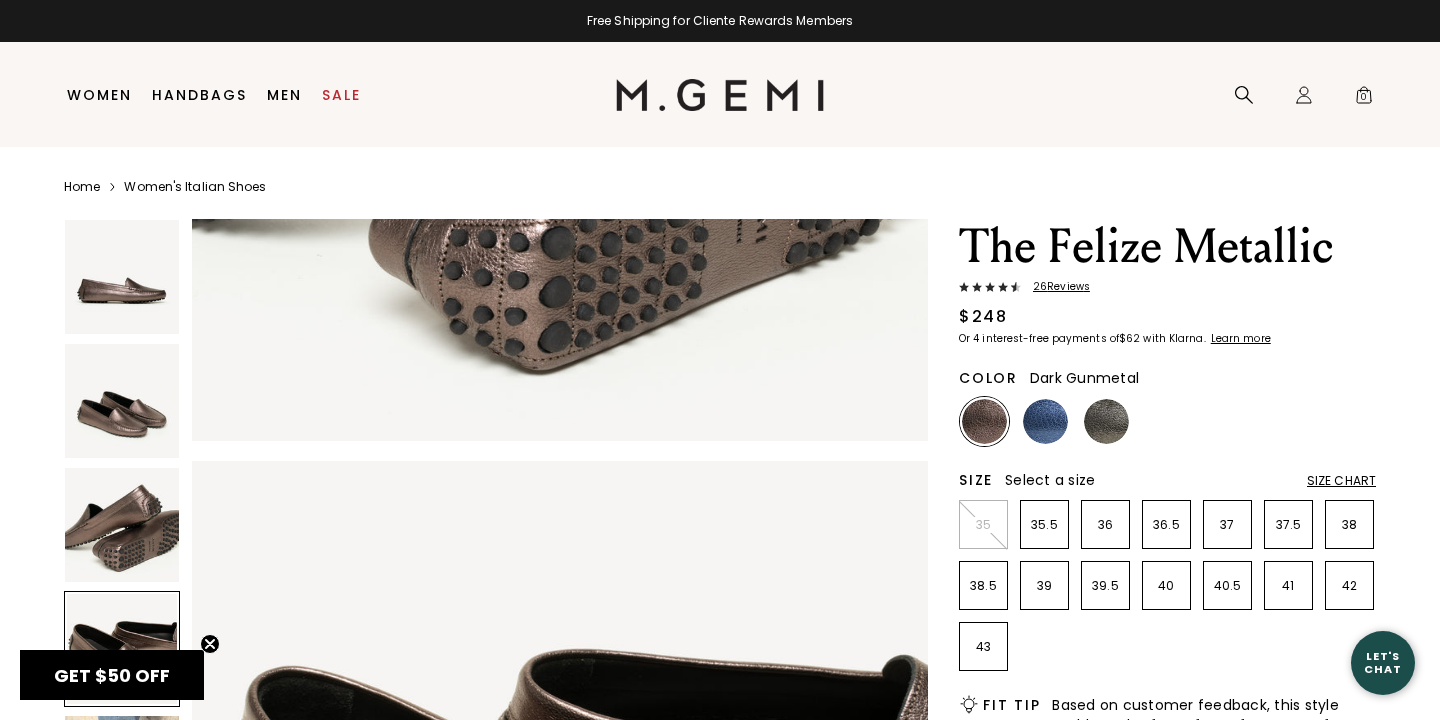 click at bounding box center [1106, 421] 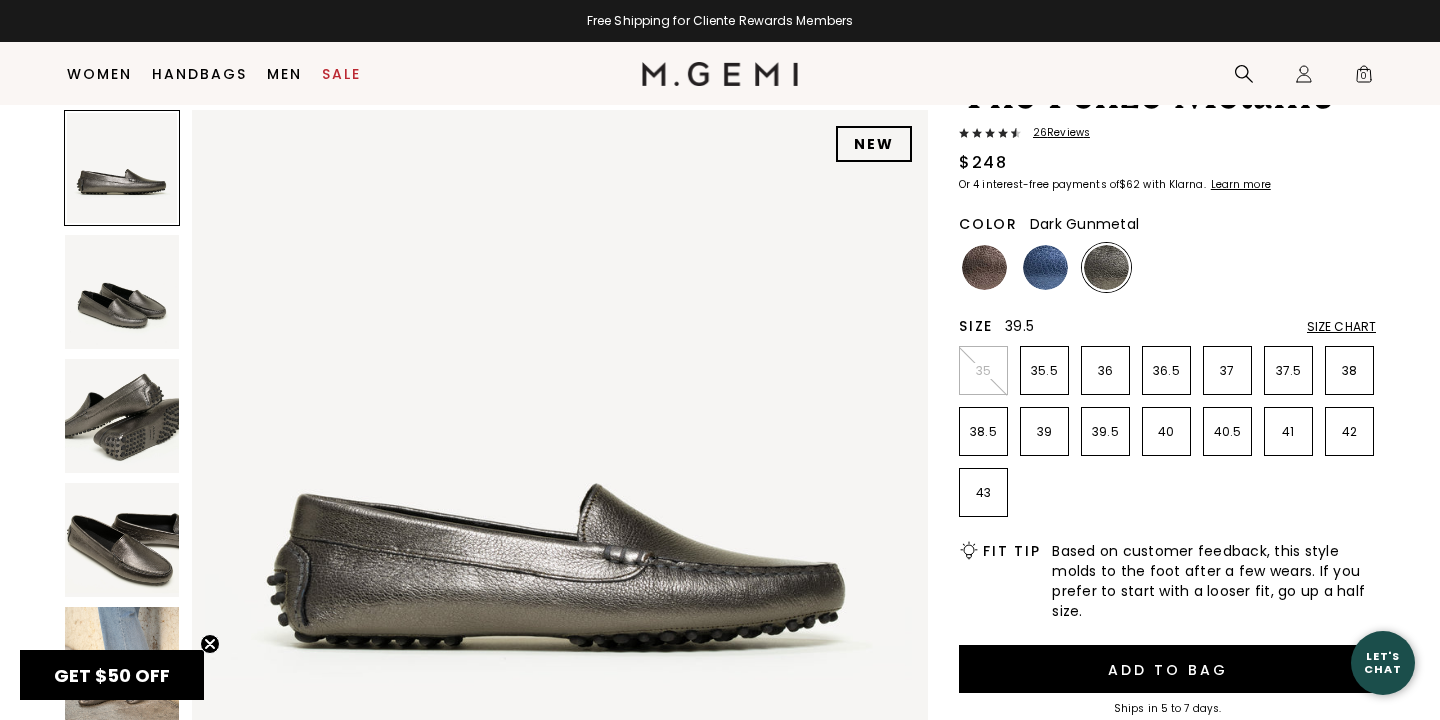 scroll, scrollTop: 198, scrollLeft: 0, axis: vertical 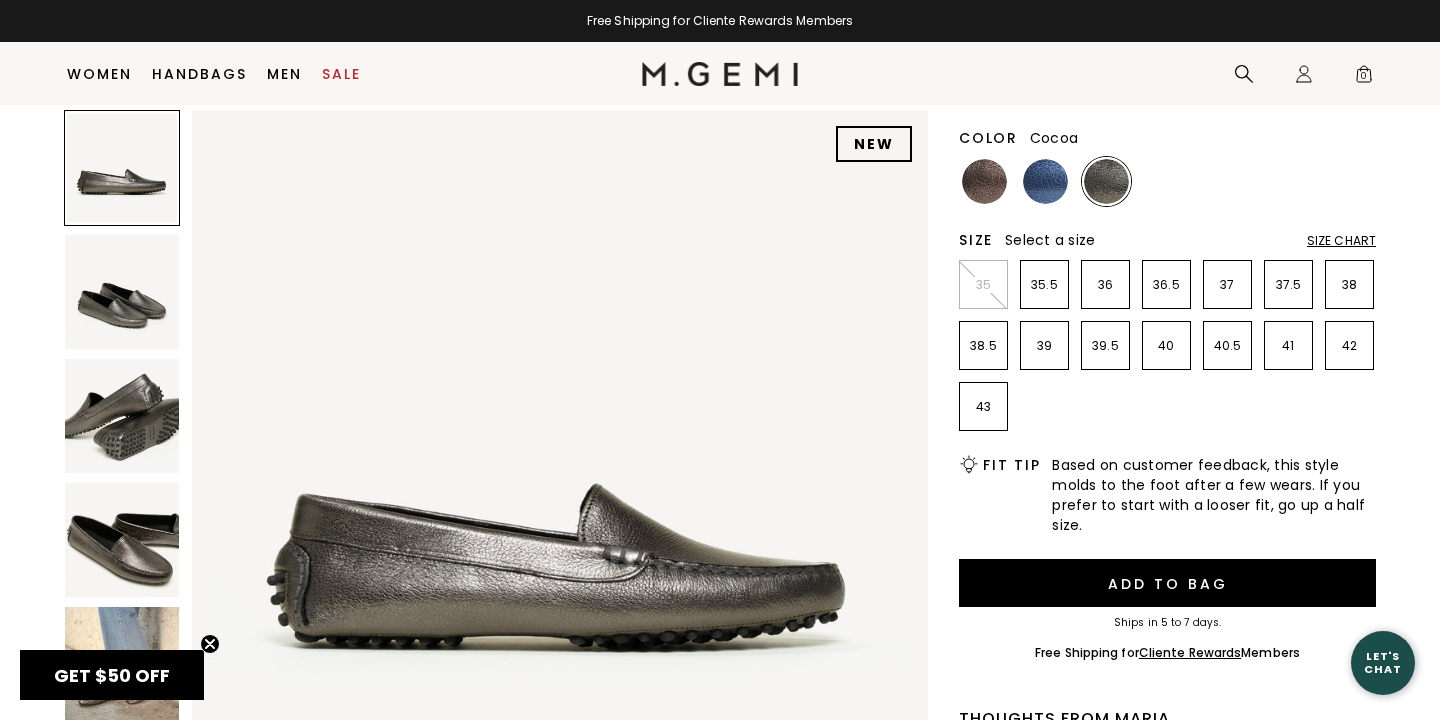 click at bounding box center (984, 181) 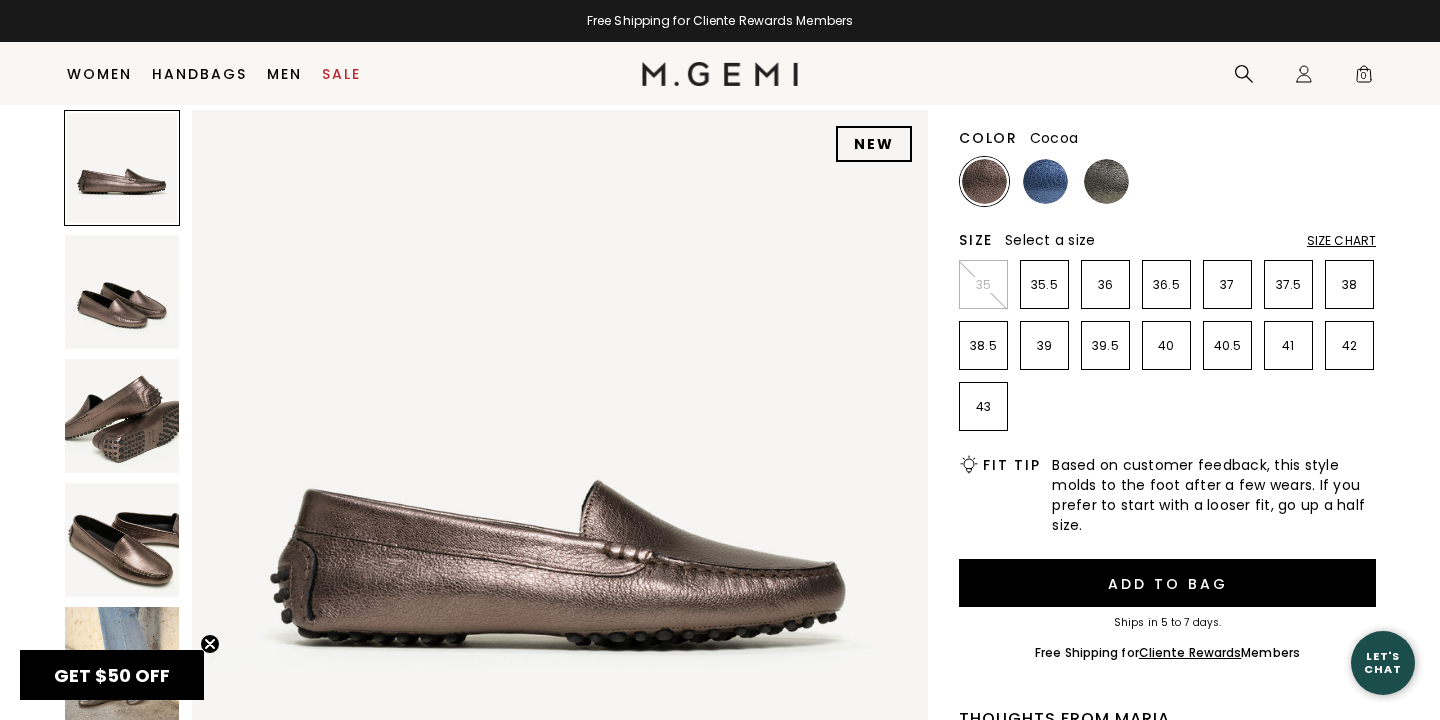 scroll, scrollTop: 0, scrollLeft: 0, axis: both 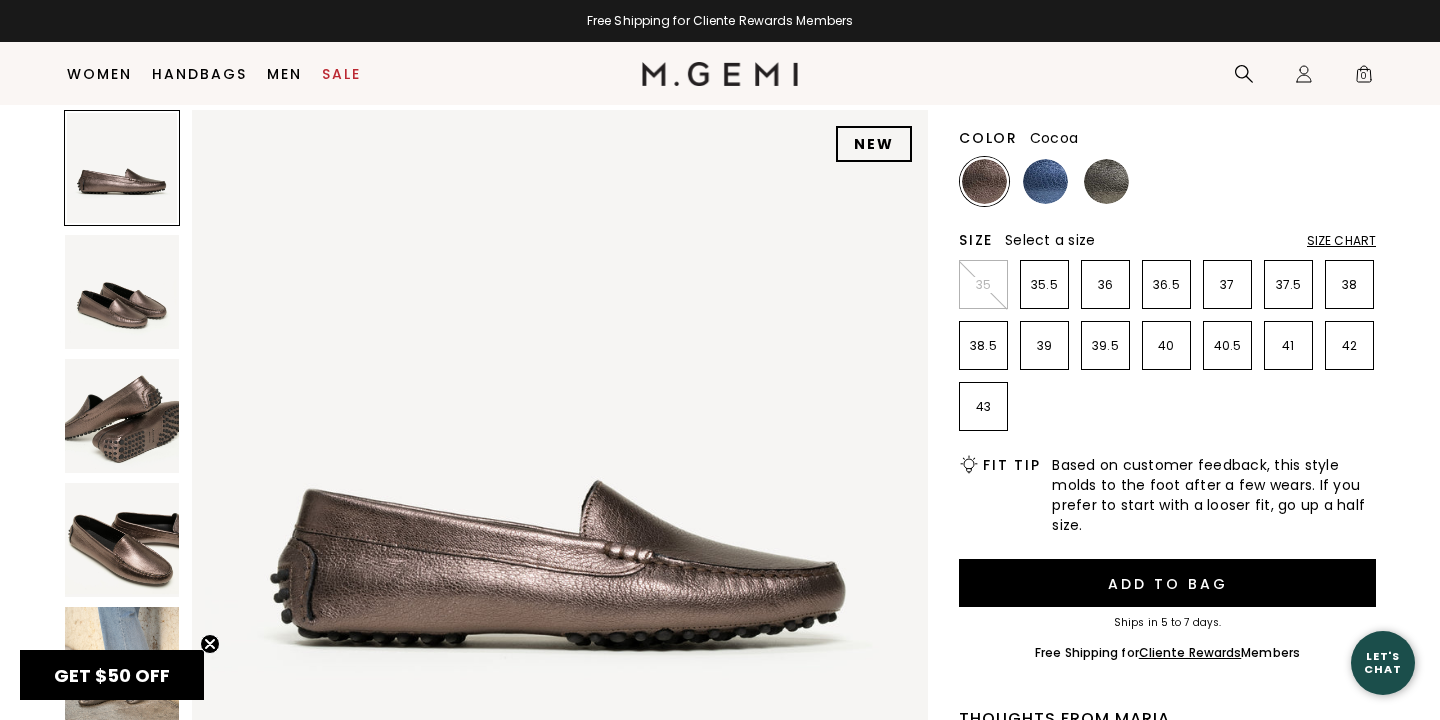 click on "Size Chart" at bounding box center [1341, 241] 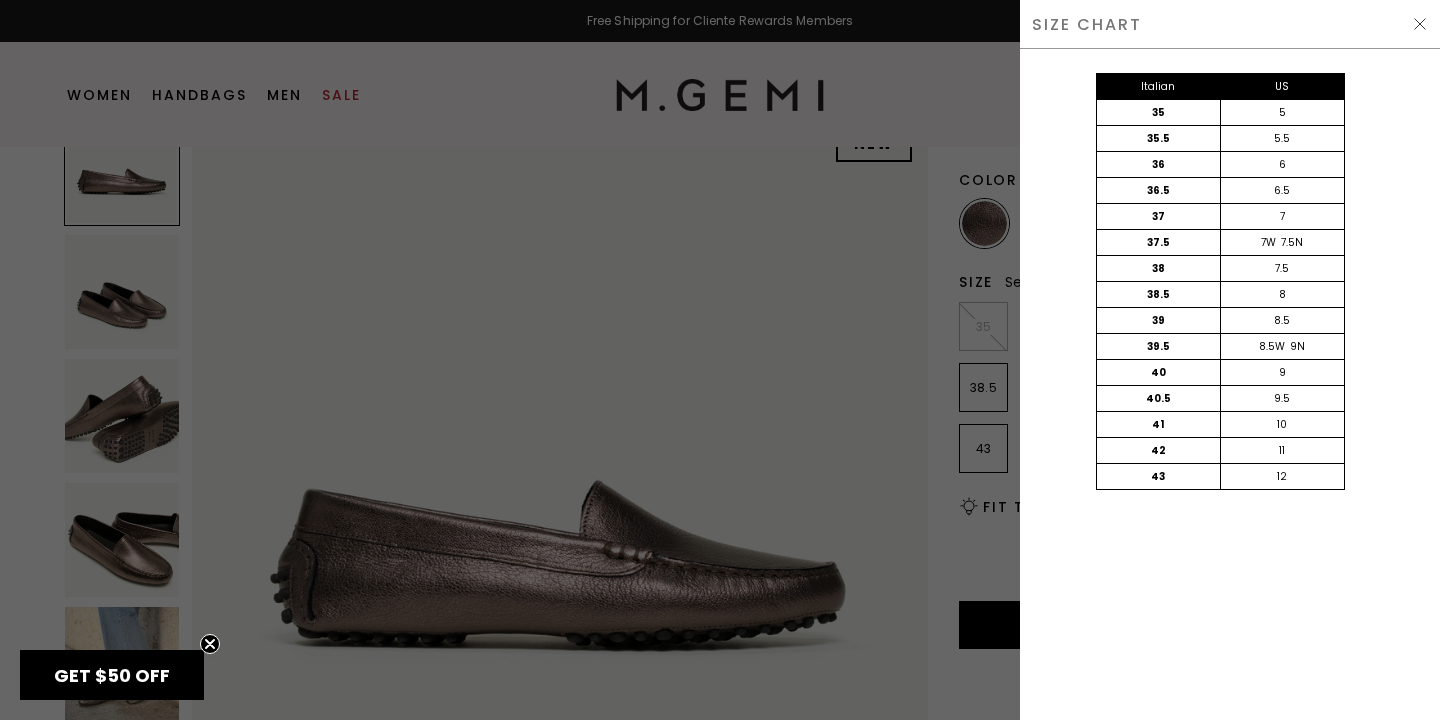 click at bounding box center (1420, 24) 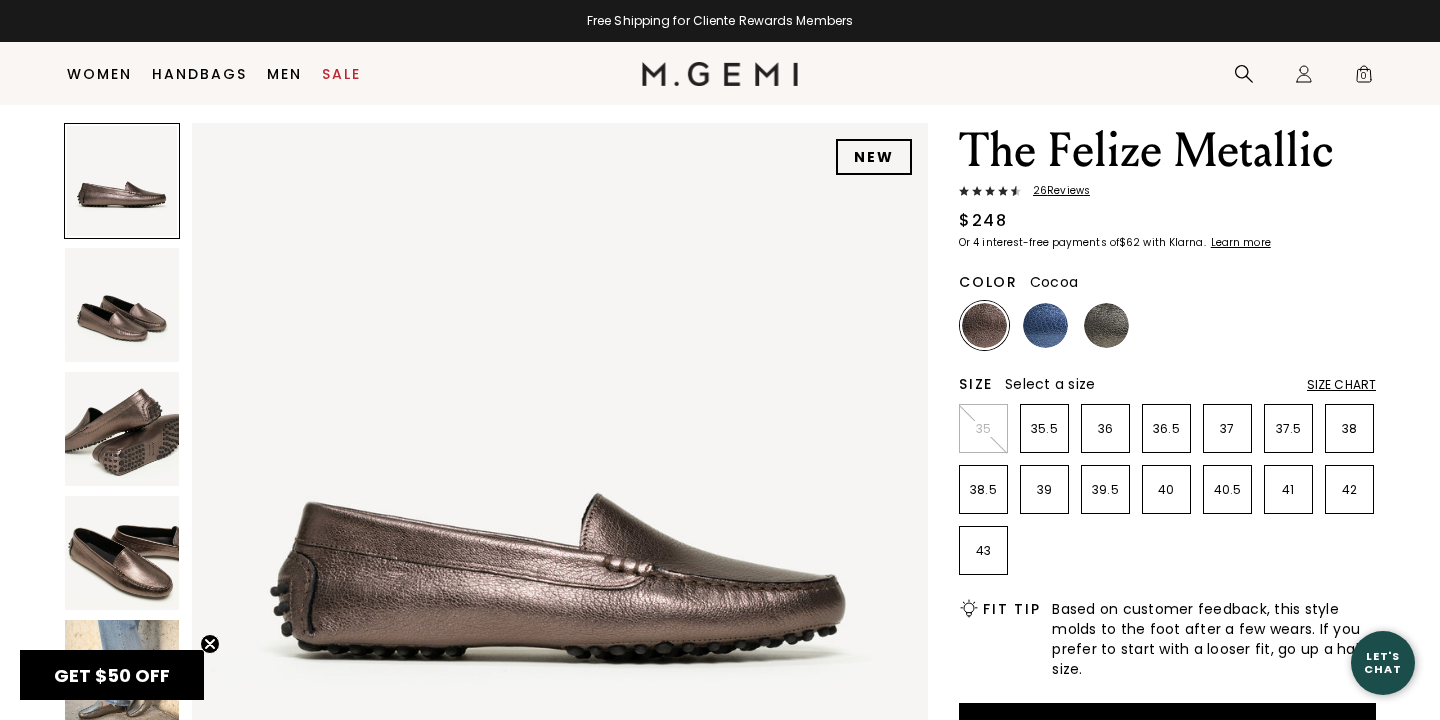 scroll, scrollTop: 51, scrollLeft: 0, axis: vertical 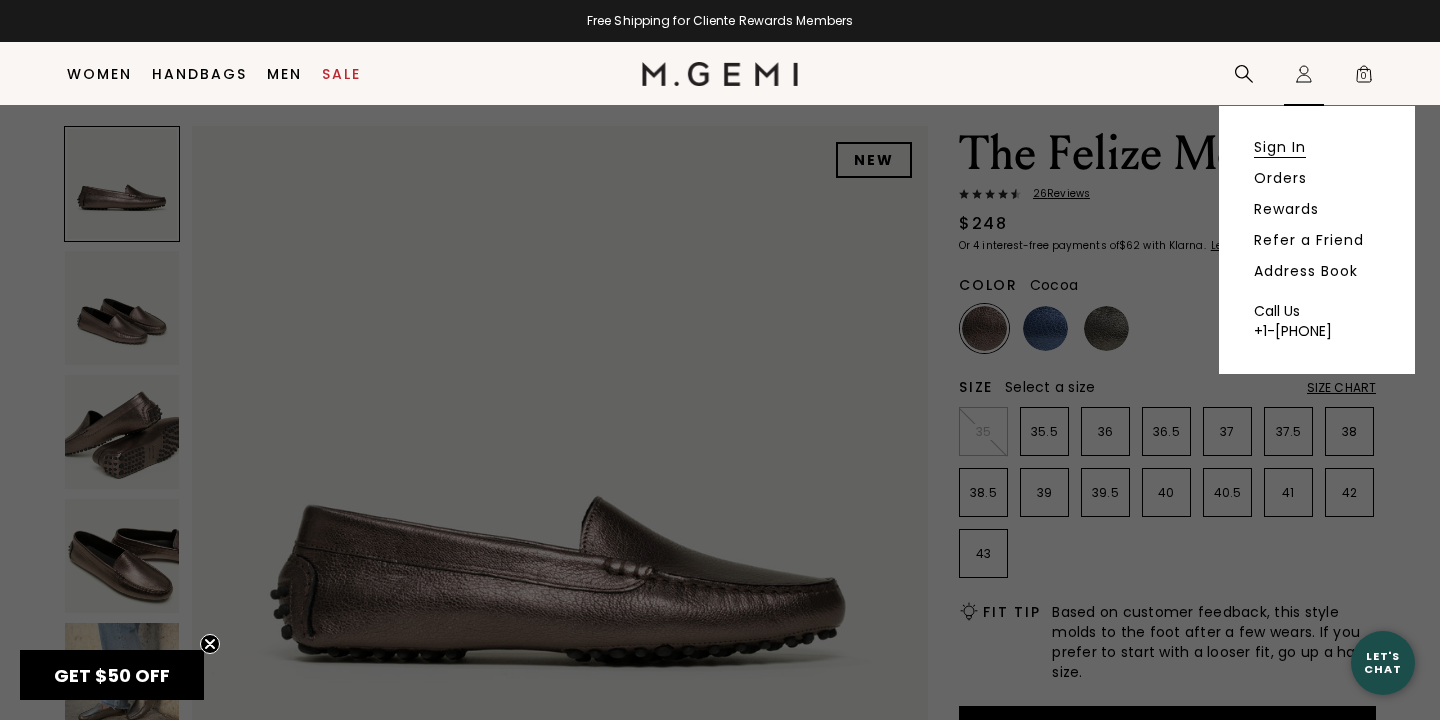 click on "Sign In" at bounding box center [1280, 147] 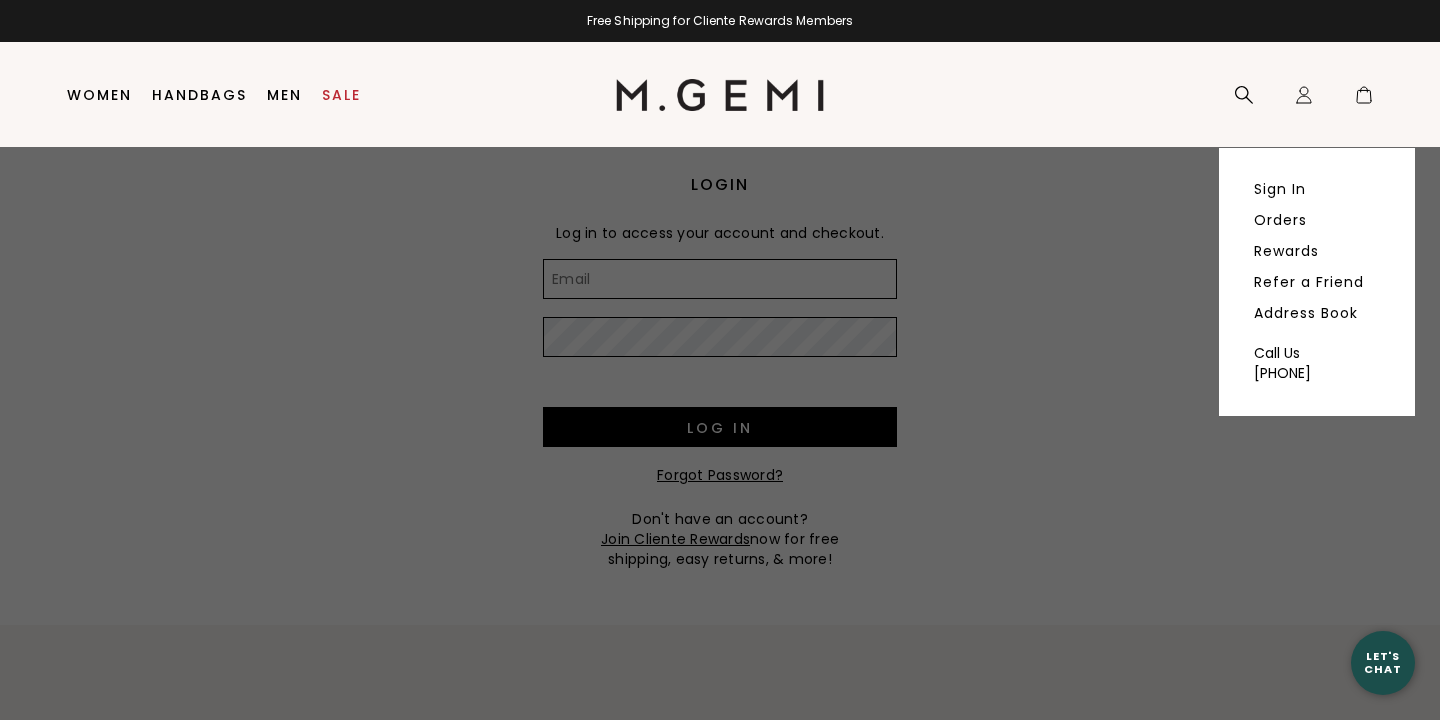 scroll, scrollTop: 0, scrollLeft: 0, axis: both 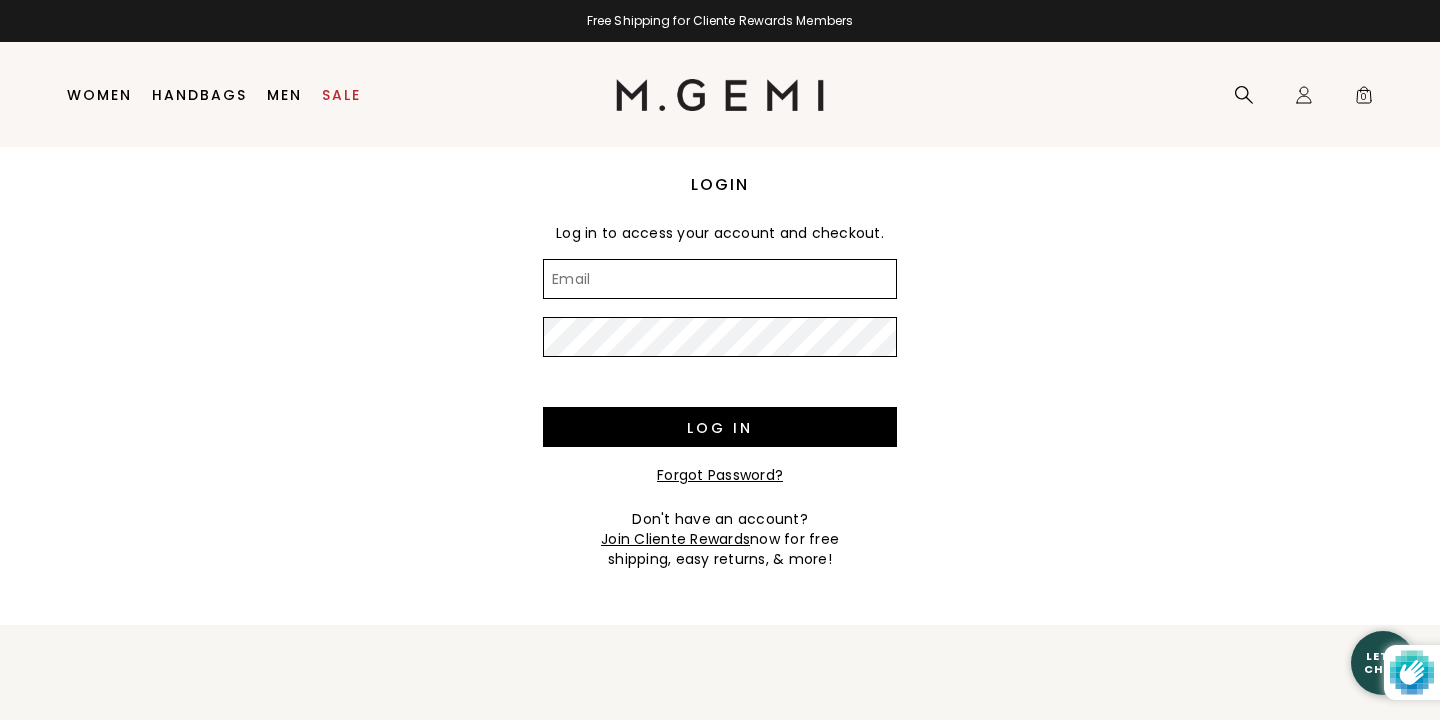 click on "Email" at bounding box center [720, 279] 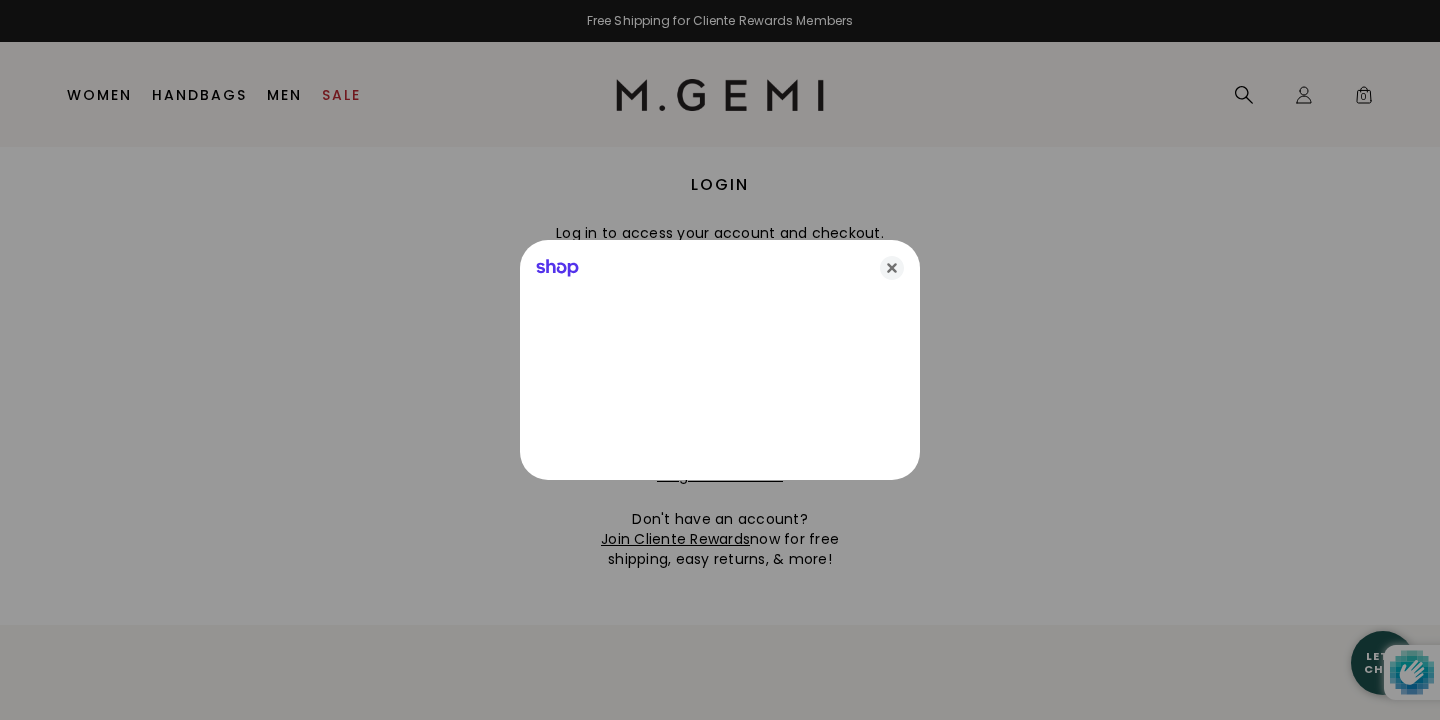 type on "kimmcgriff4@gmail.com" 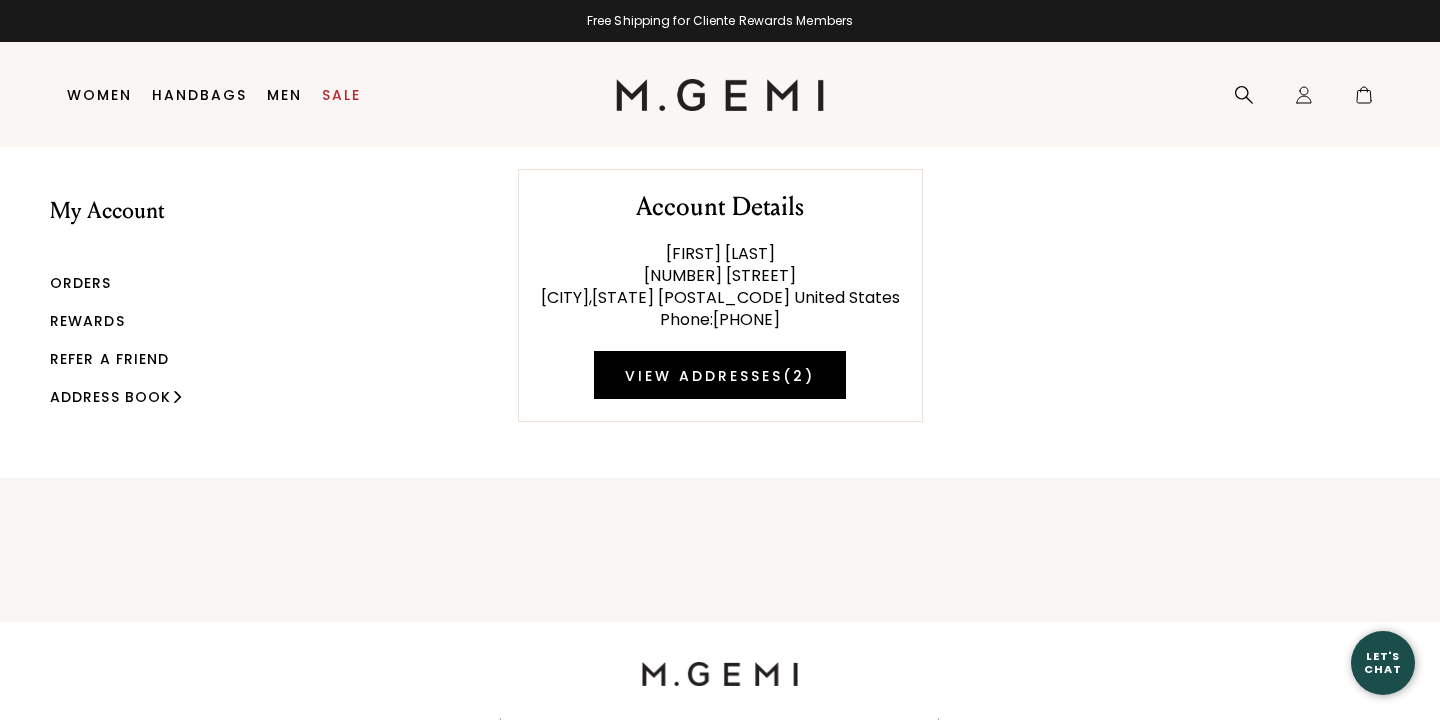 scroll, scrollTop: 0, scrollLeft: 0, axis: both 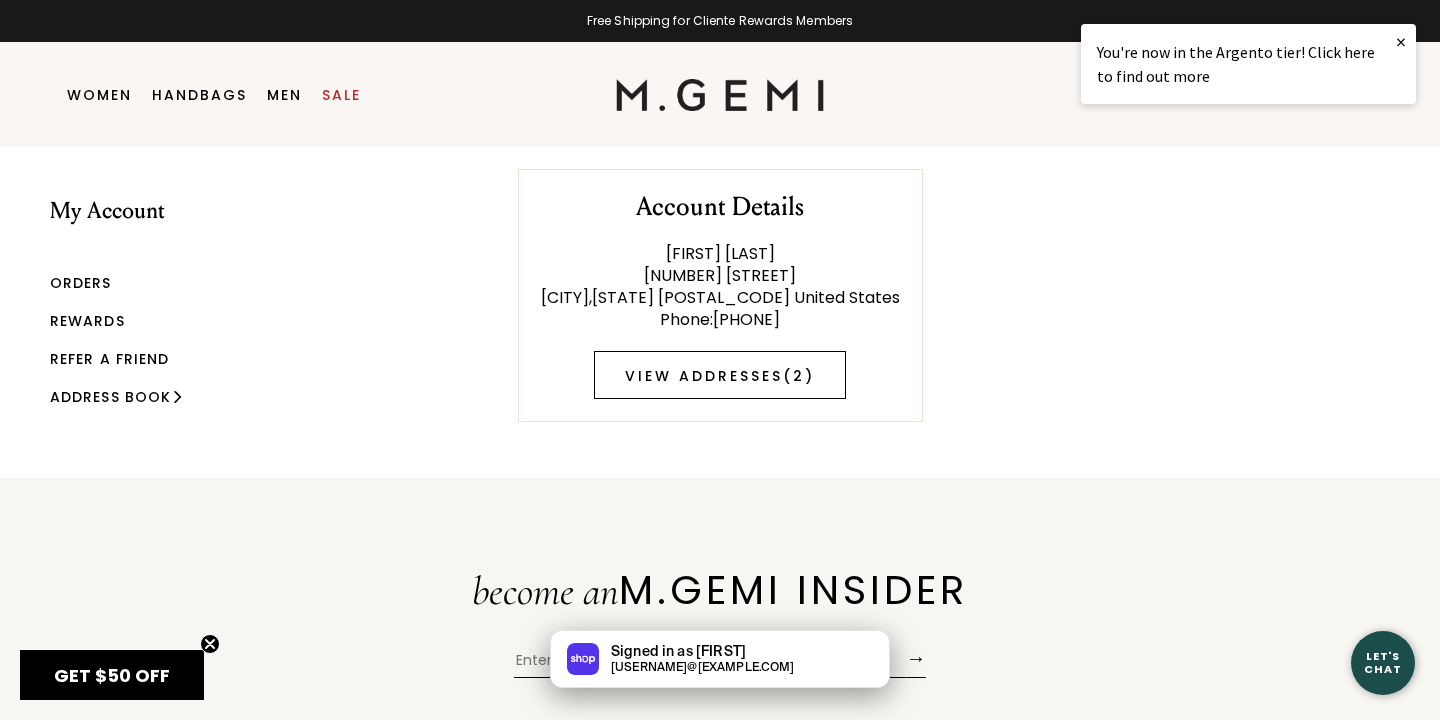 click on "View Addresses  ( 2 )" at bounding box center (720, 375) 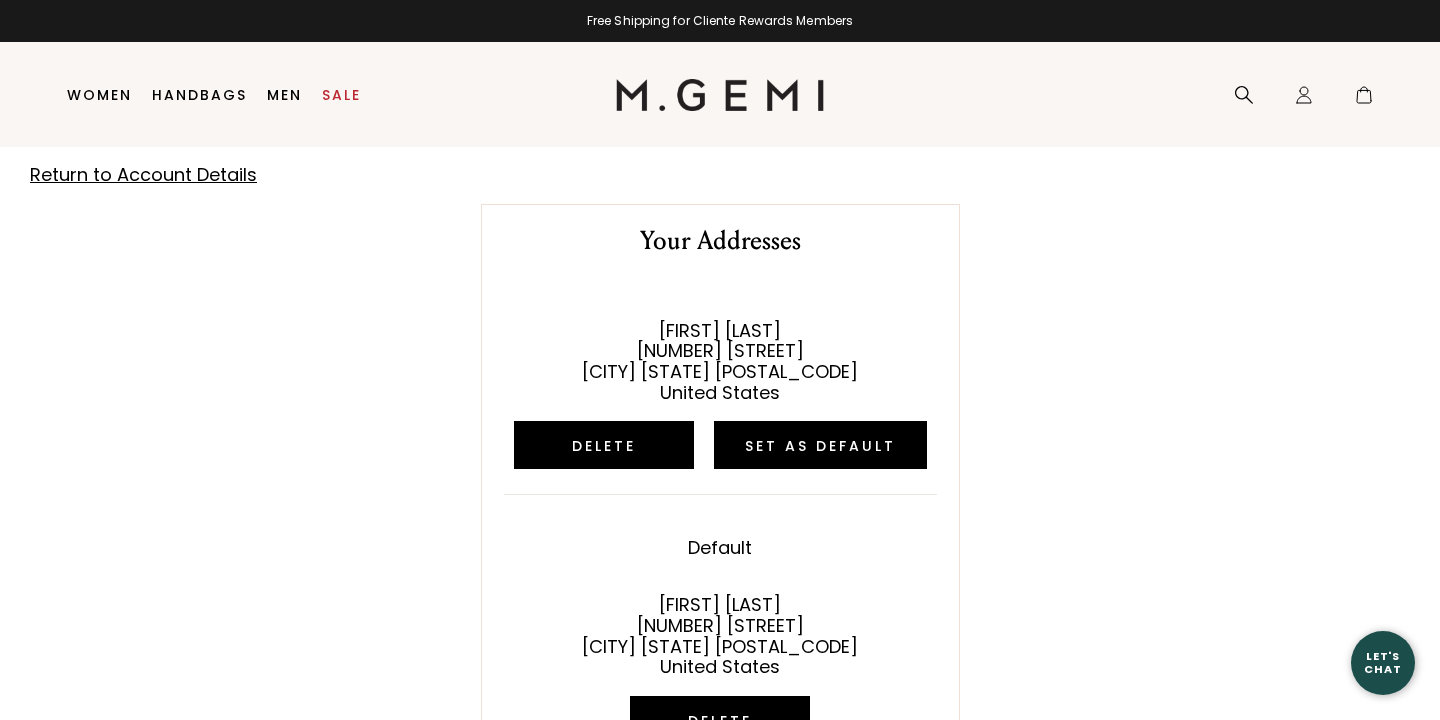 scroll, scrollTop: 0, scrollLeft: 0, axis: both 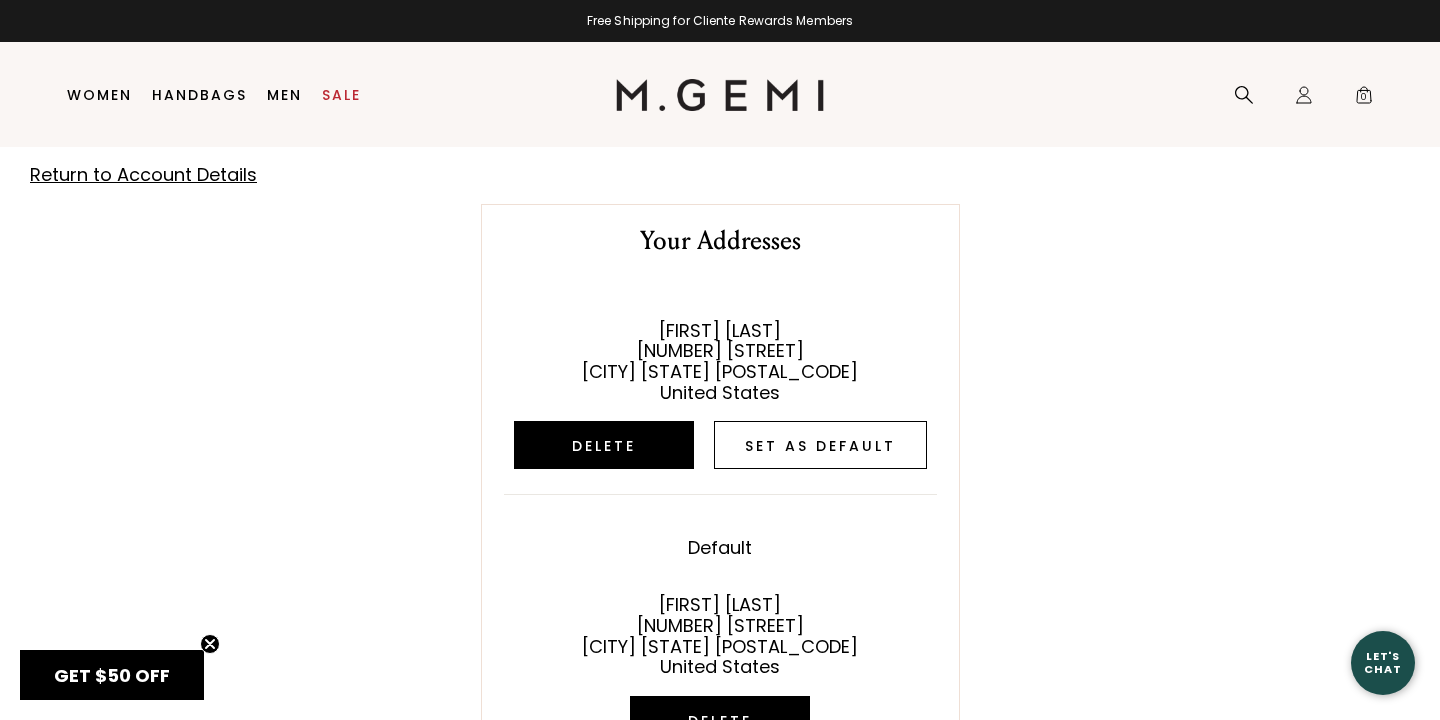click on "Set as default" at bounding box center [820, 445] 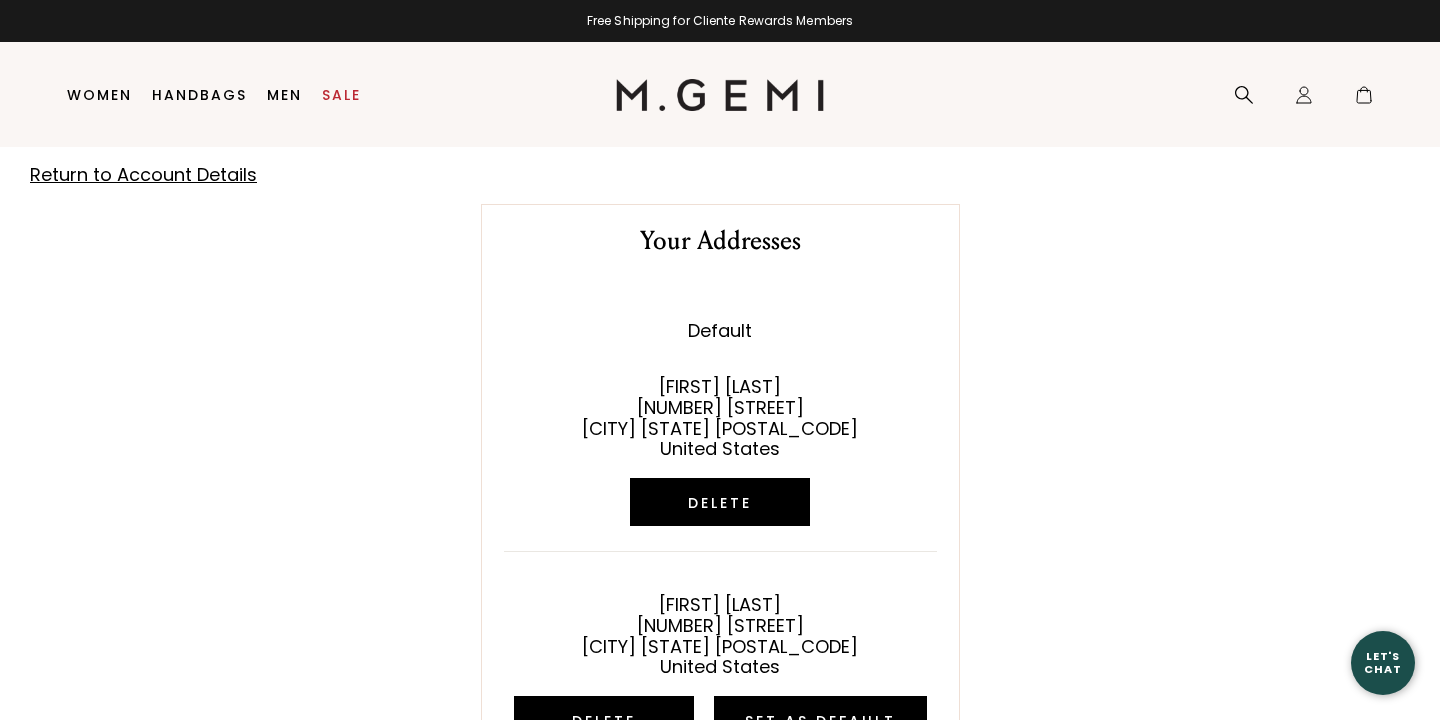 scroll, scrollTop: 0, scrollLeft: 0, axis: both 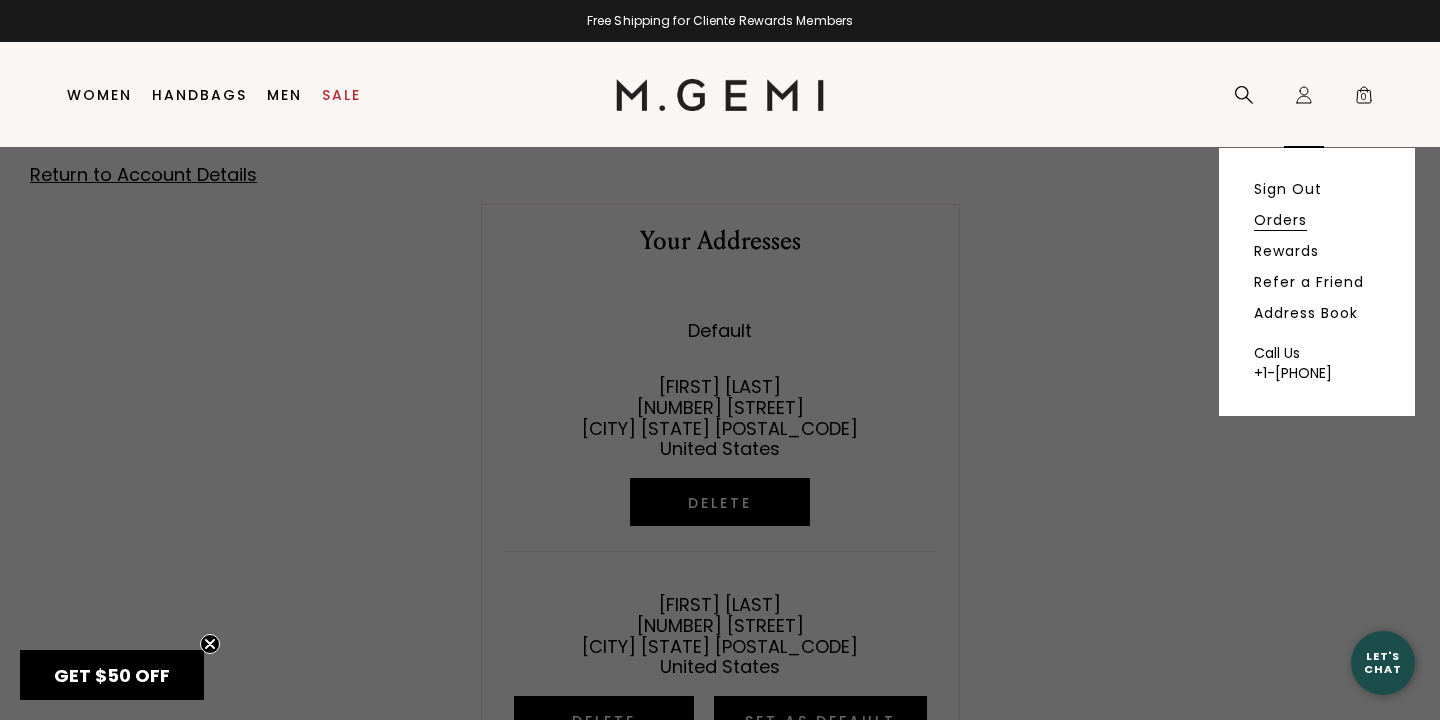 click on "Orders" at bounding box center [1280, 220] 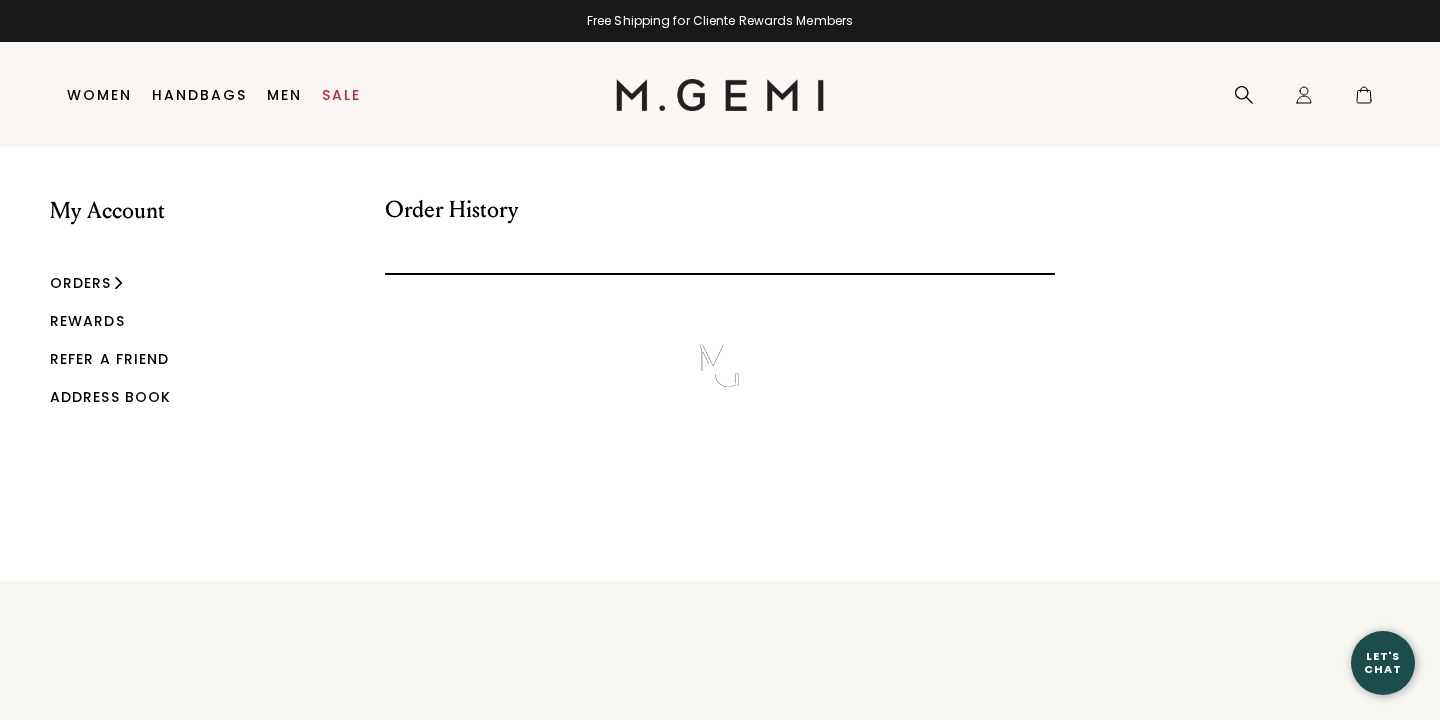 scroll, scrollTop: 0, scrollLeft: 0, axis: both 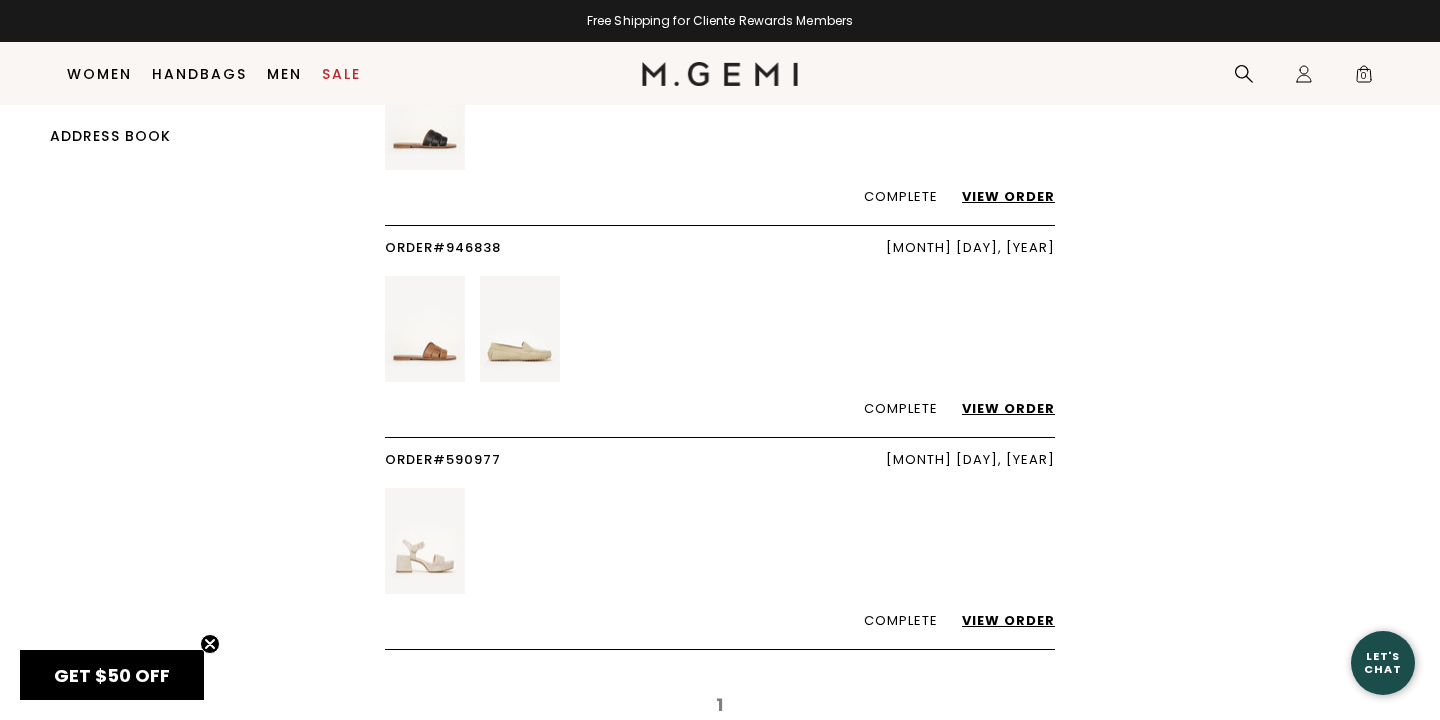 click on "View Order" at bounding box center [998, 408] 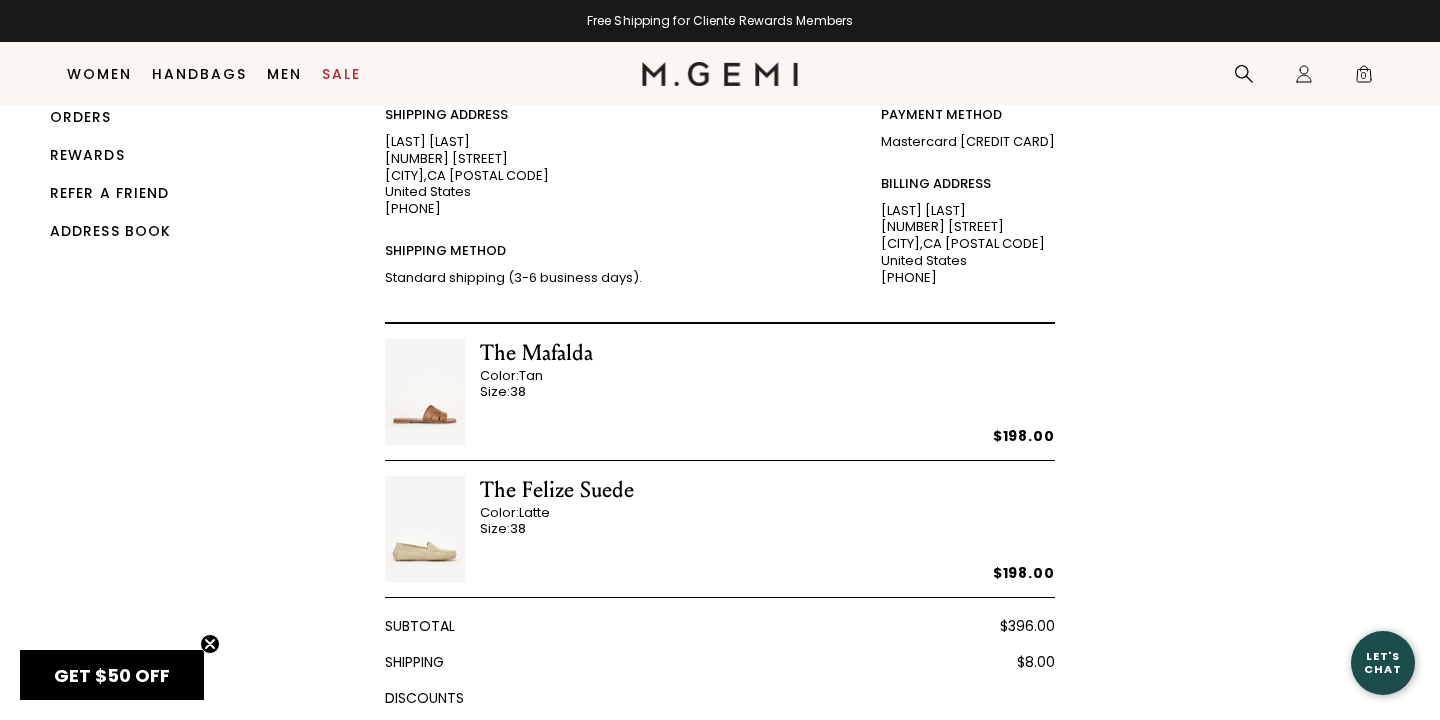 scroll, scrollTop: 0, scrollLeft: 0, axis: both 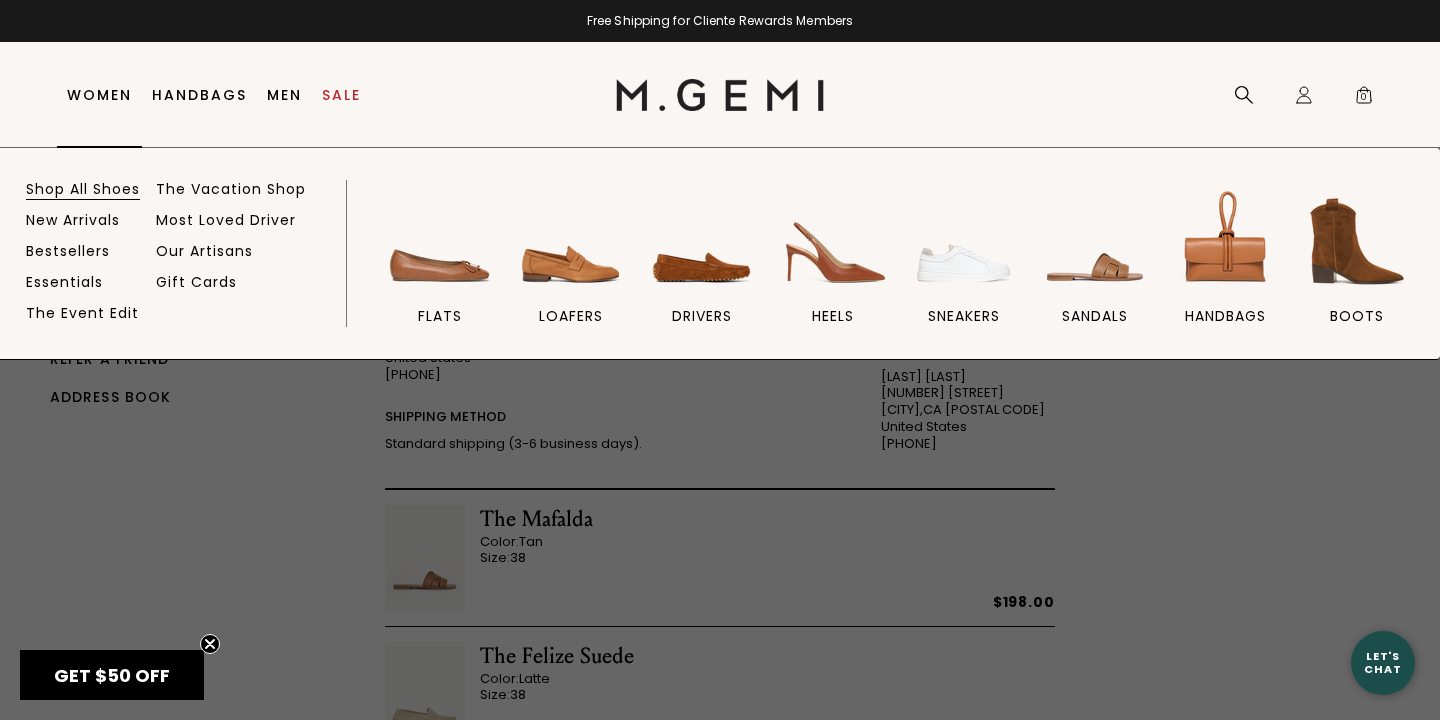 click on "Shop All Shoes" at bounding box center [83, 189] 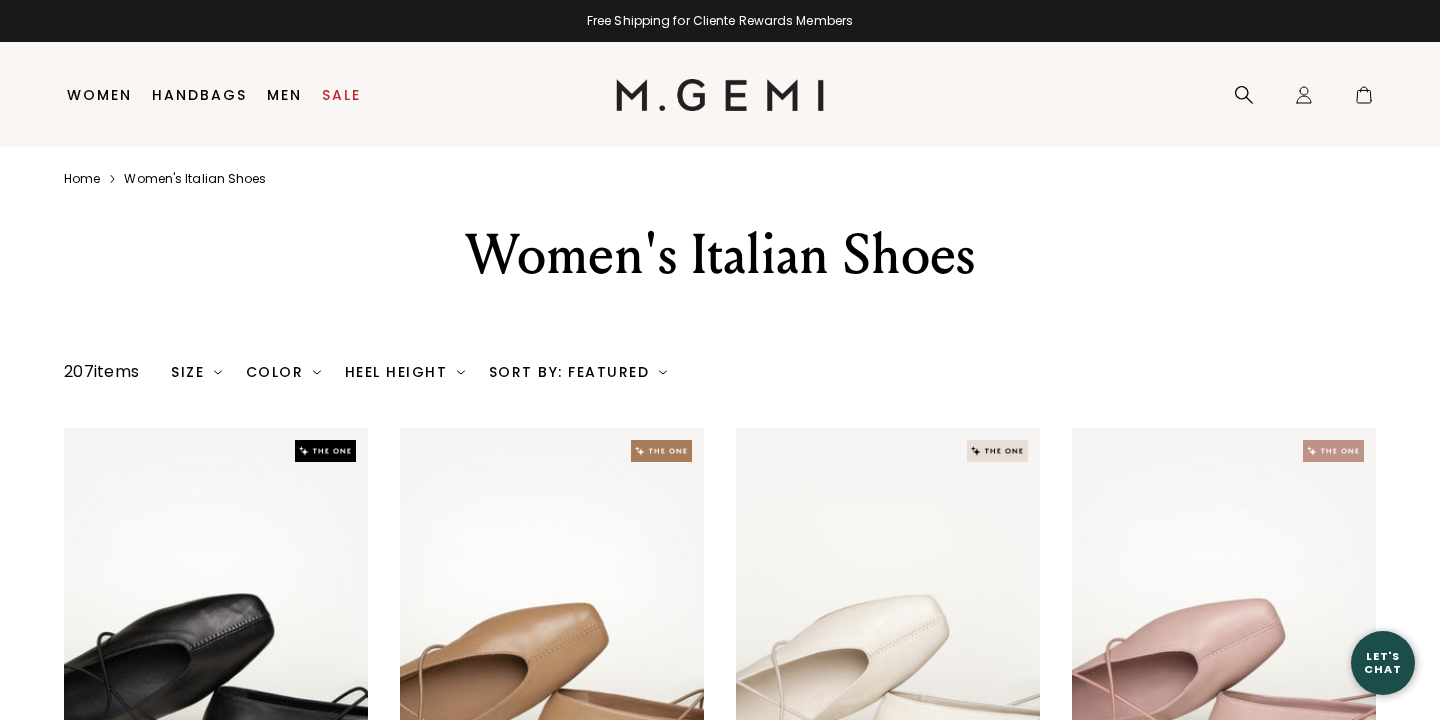 scroll, scrollTop: 0, scrollLeft: 0, axis: both 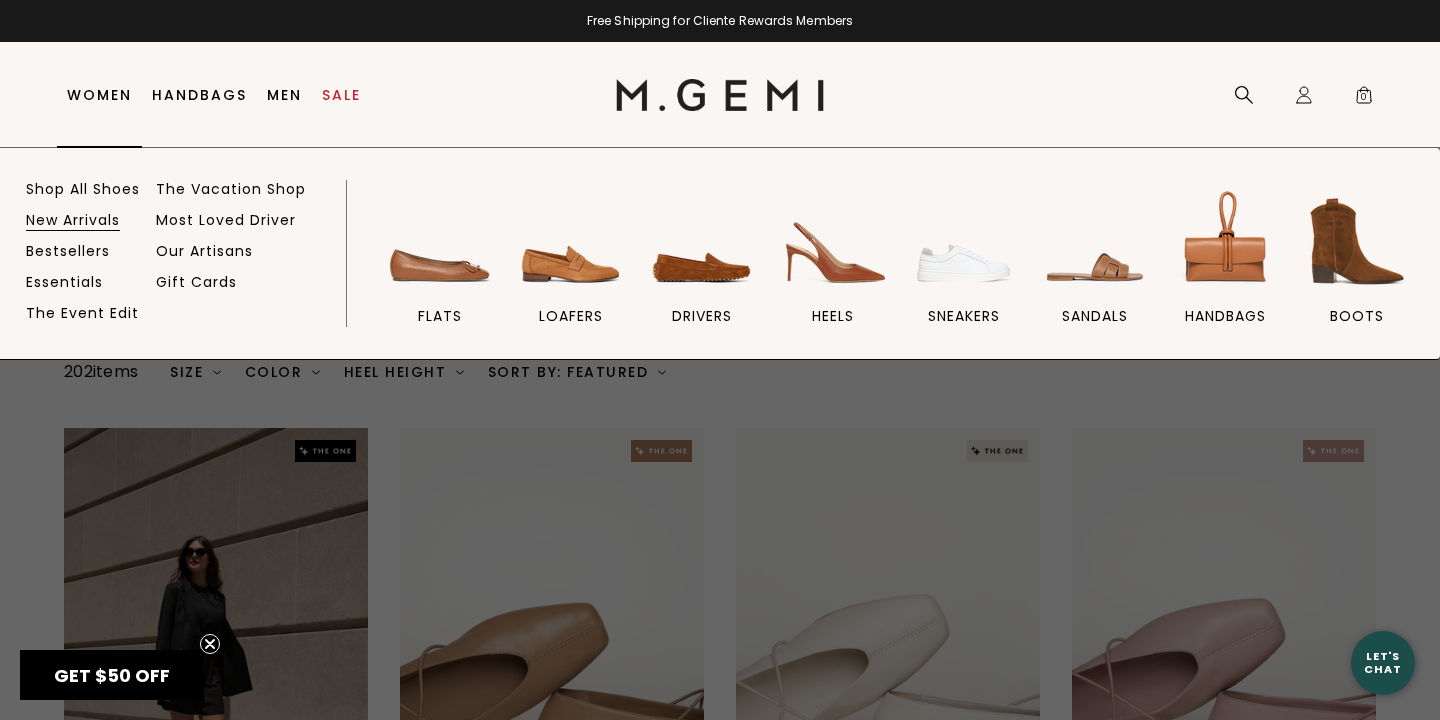 click on "New Arrivals" at bounding box center [73, 220] 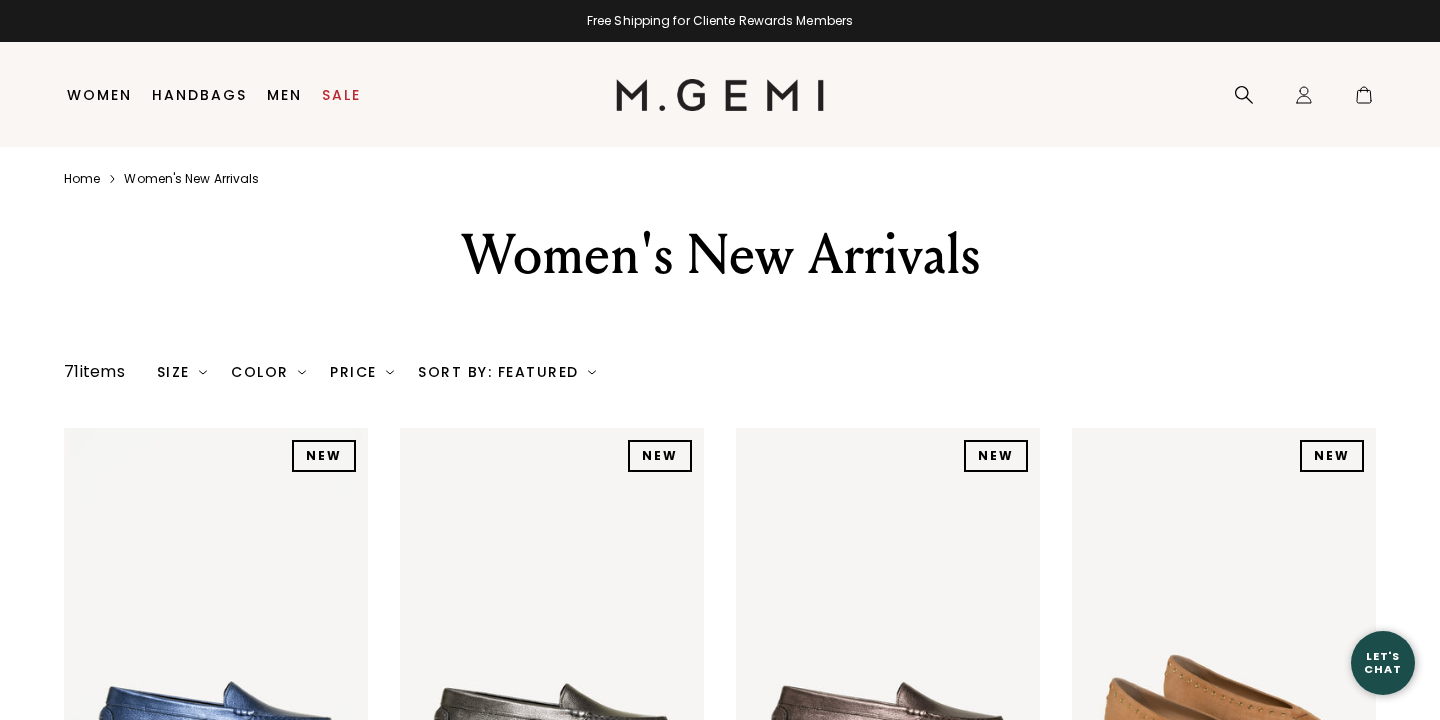 scroll, scrollTop: 0, scrollLeft: 0, axis: both 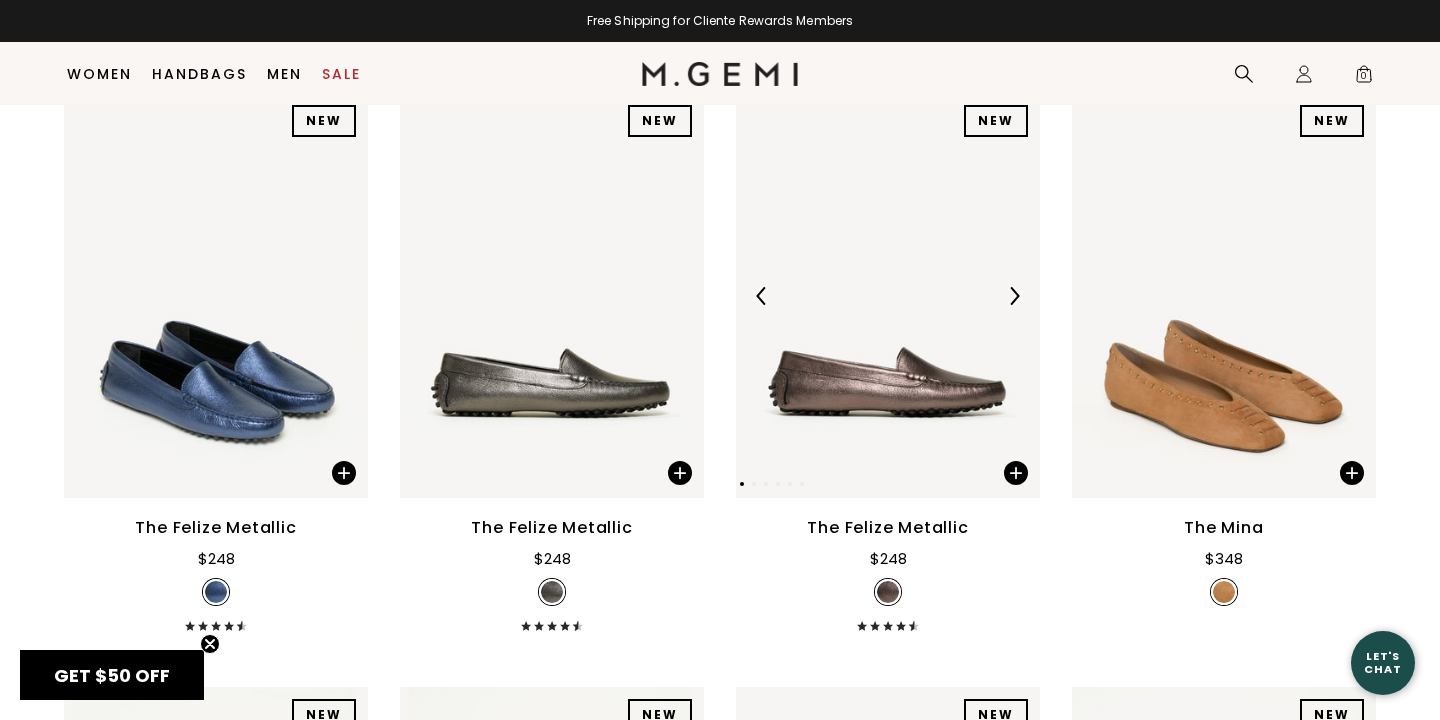 click at bounding box center (888, 295) 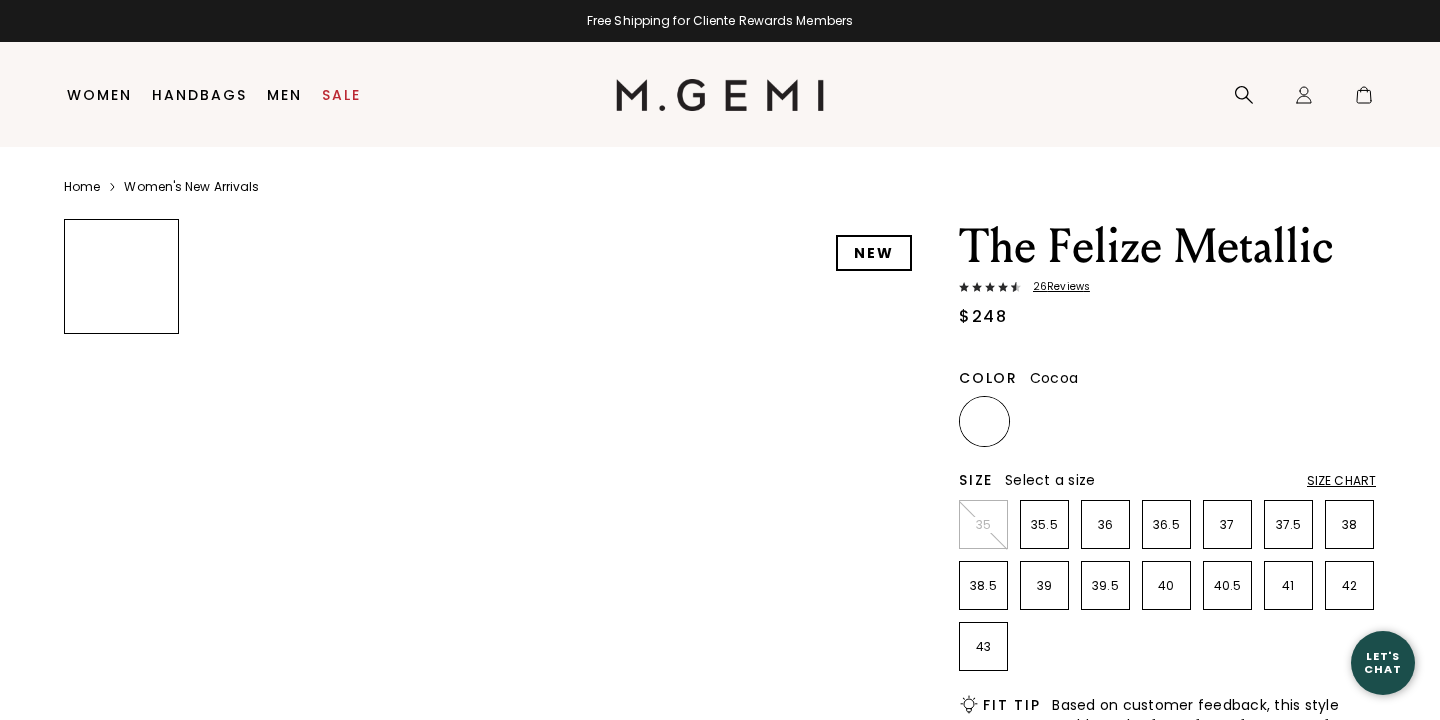 scroll, scrollTop: 0, scrollLeft: 0, axis: both 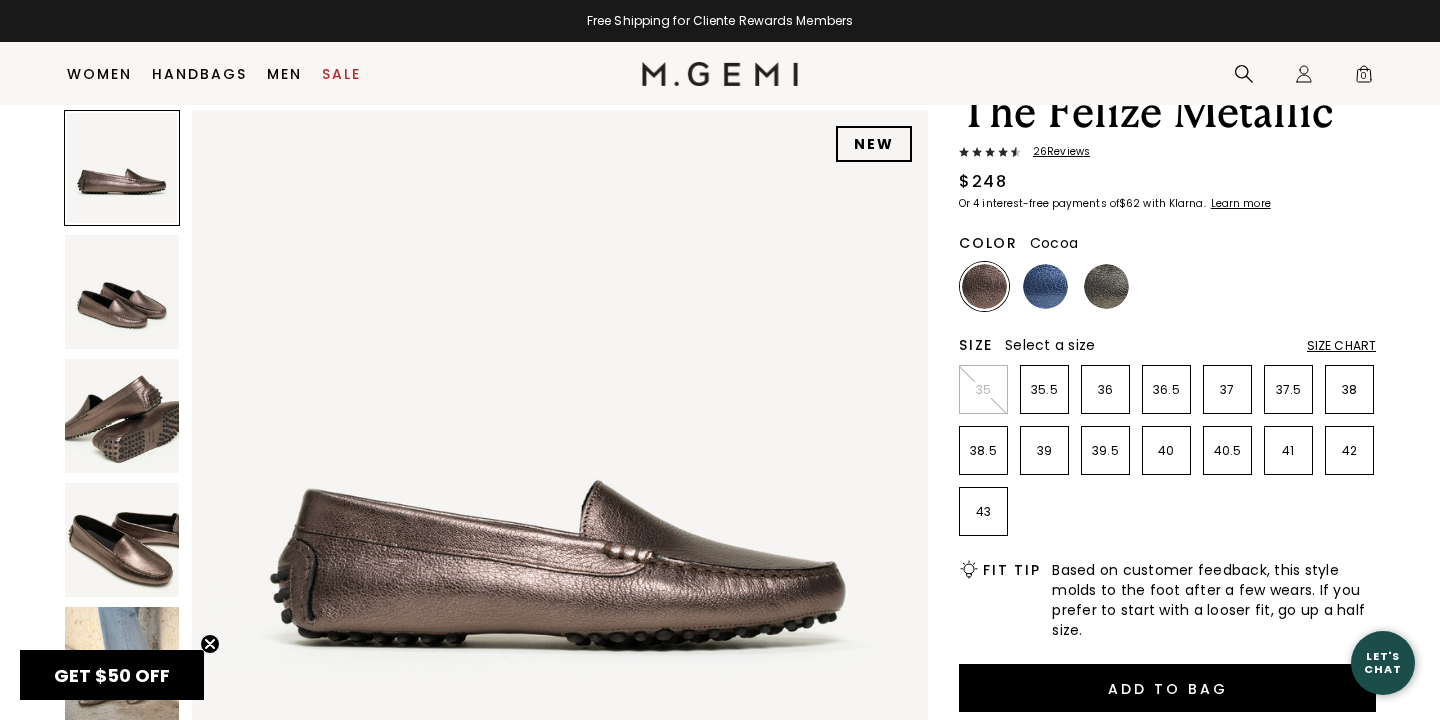 click on "Size Chart" at bounding box center (1341, 346) 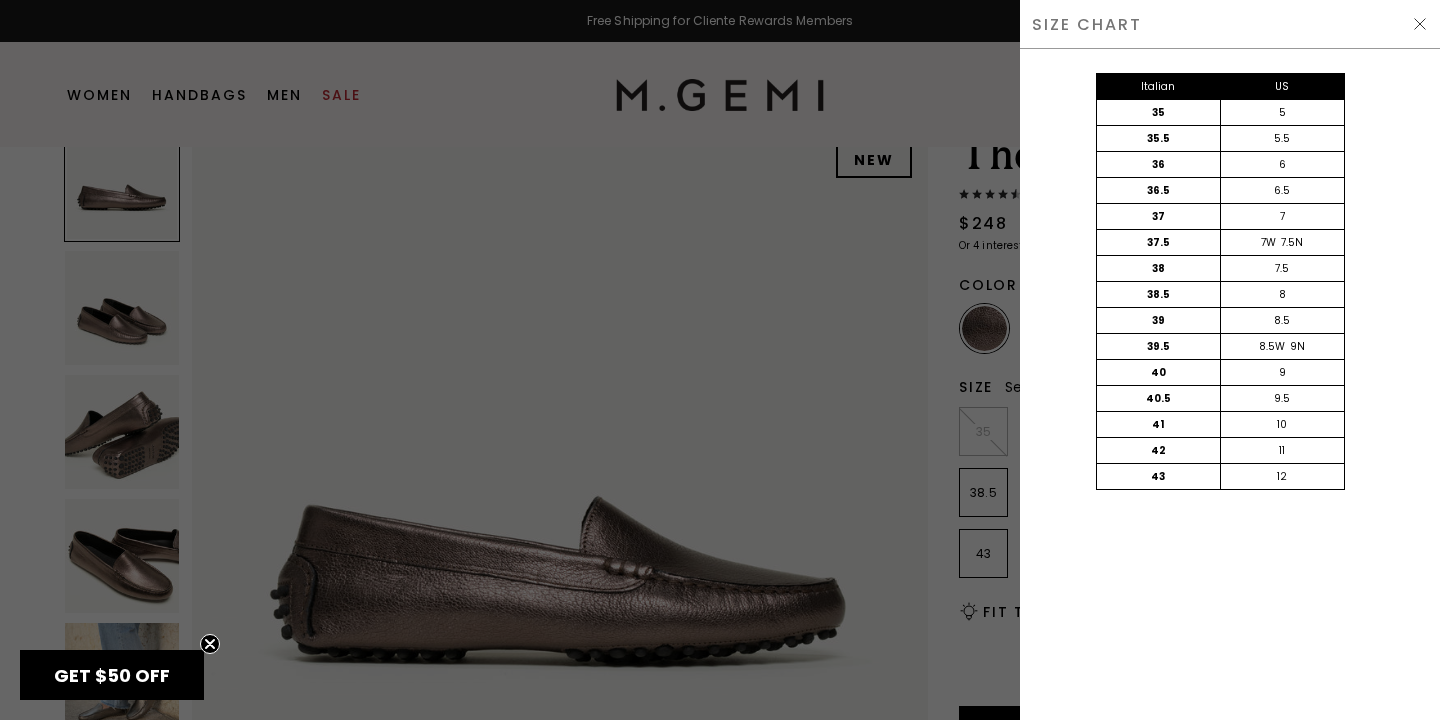 scroll, scrollTop: 0, scrollLeft: 0, axis: both 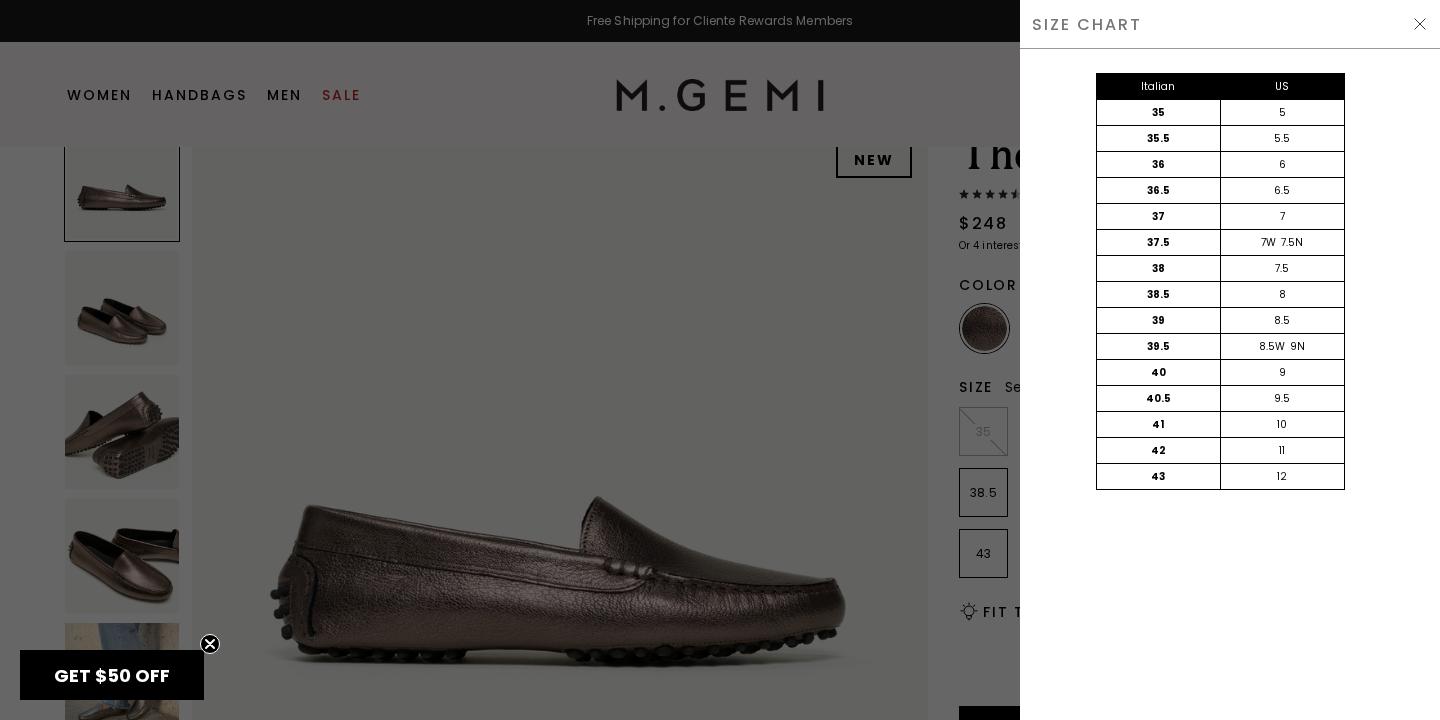 click at bounding box center (1420, 24) 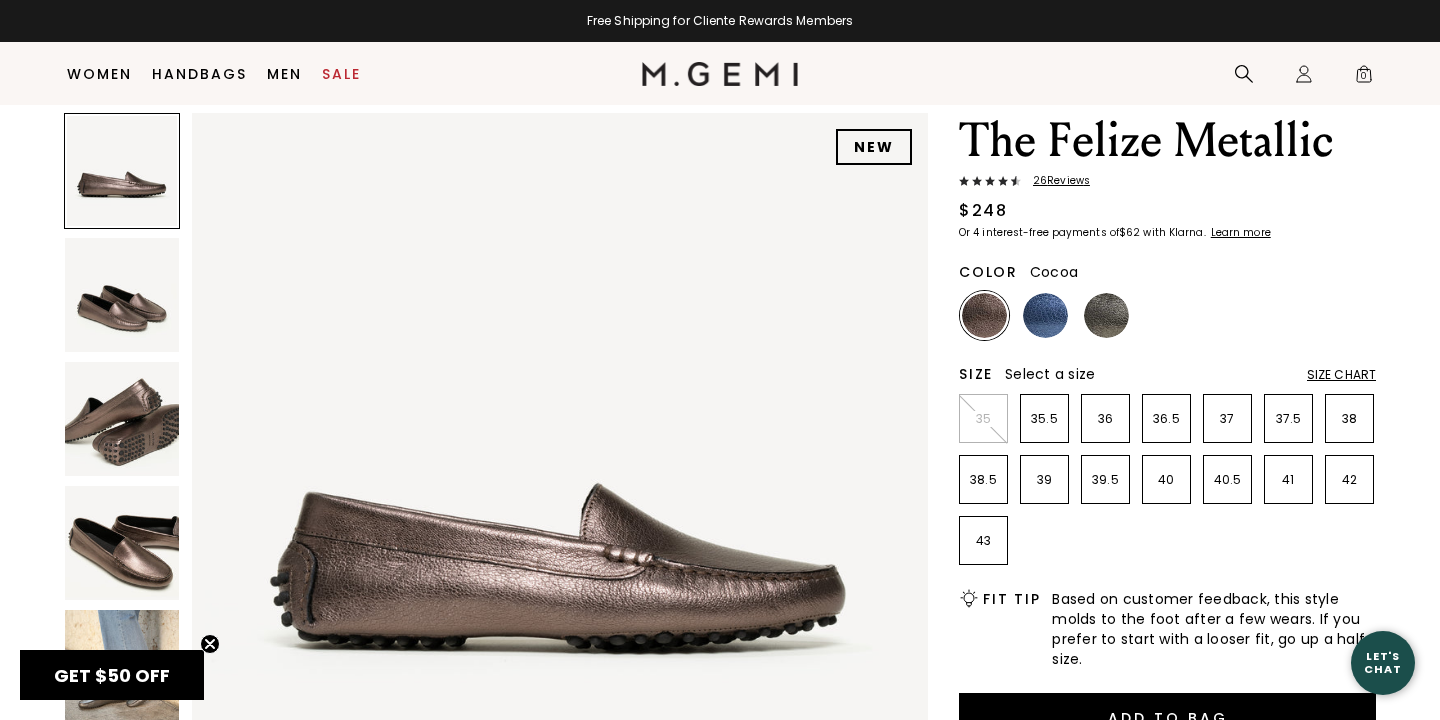 scroll, scrollTop: 51, scrollLeft: 0, axis: vertical 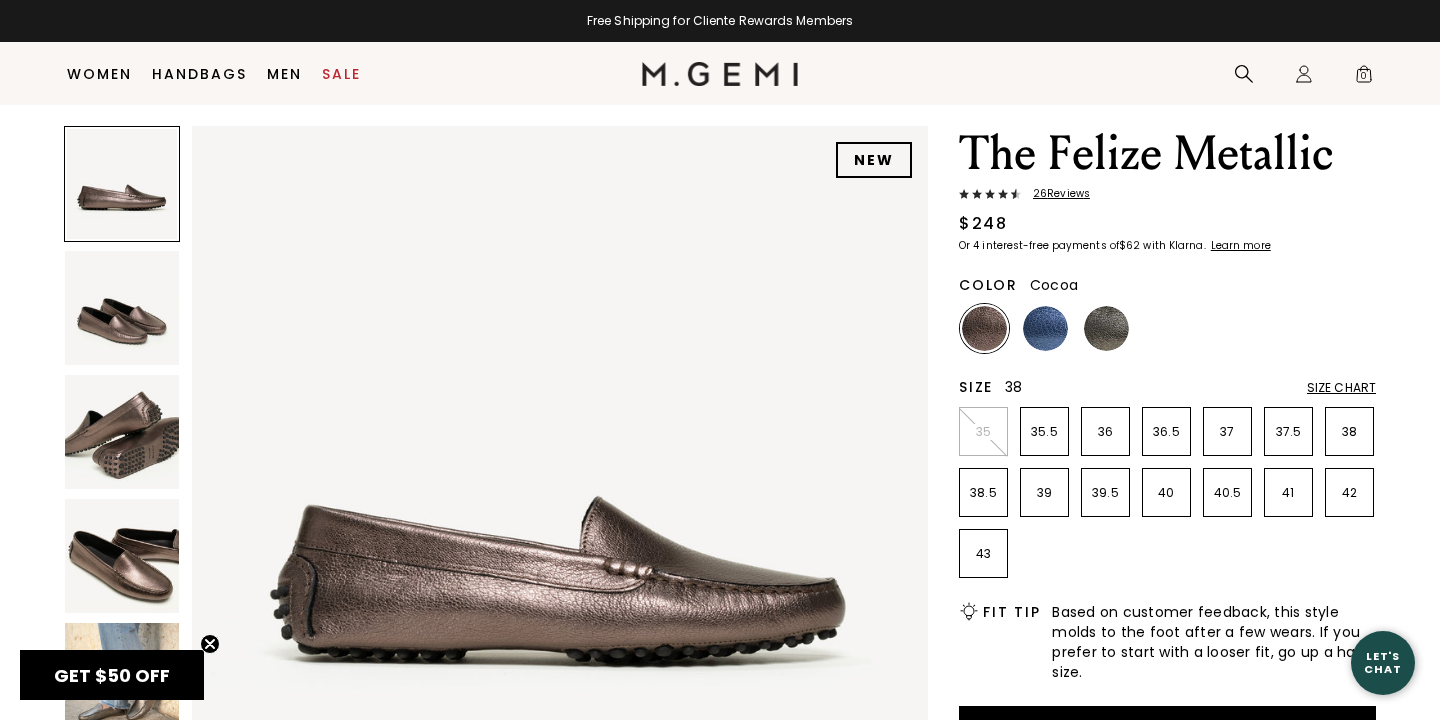 click on "38" at bounding box center (1349, 432) 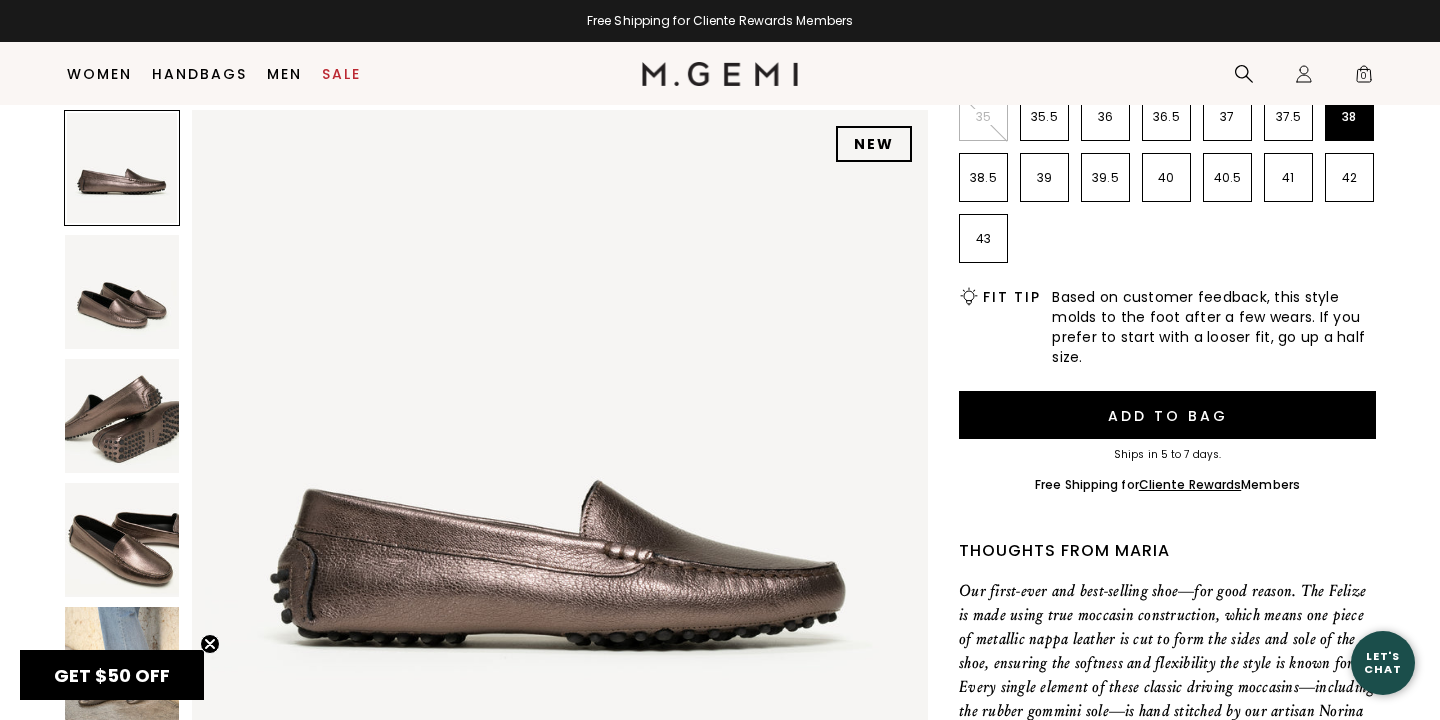 scroll, scrollTop: 387, scrollLeft: 0, axis: vertical 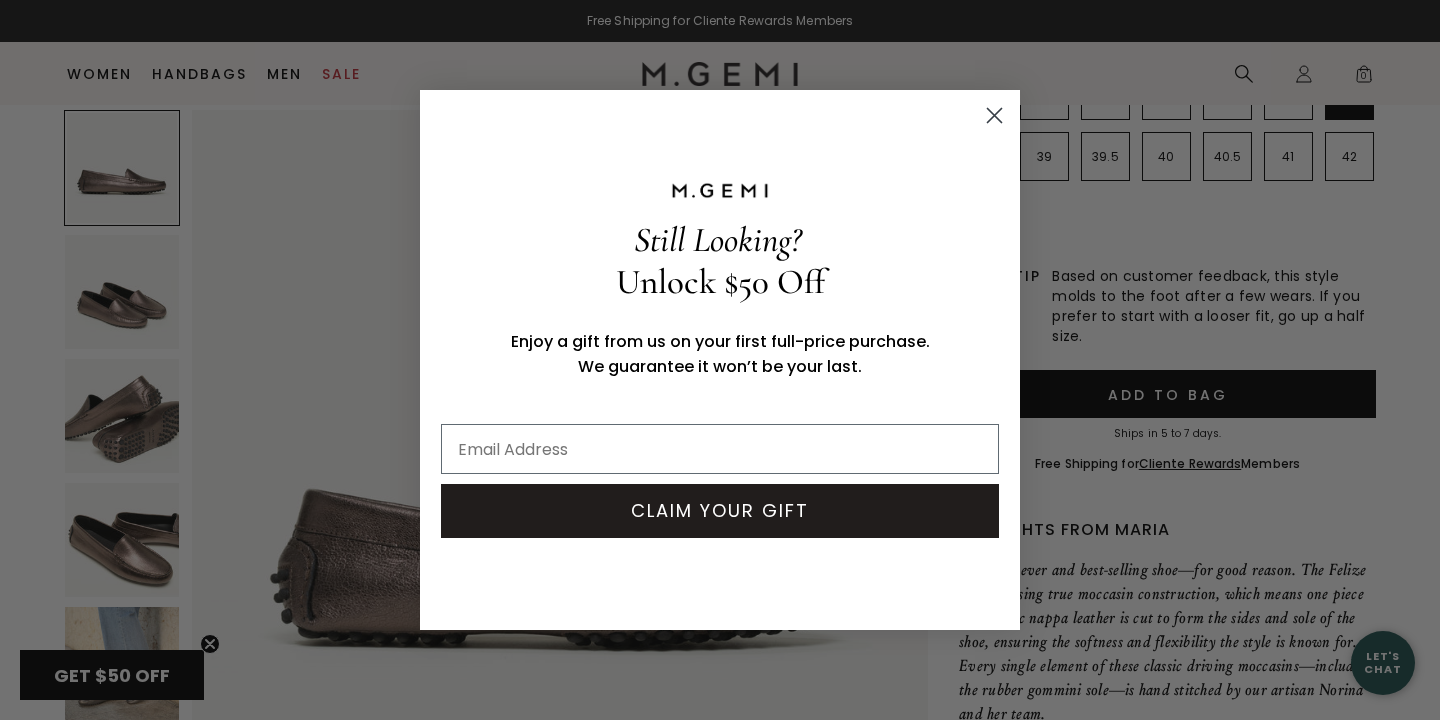 click 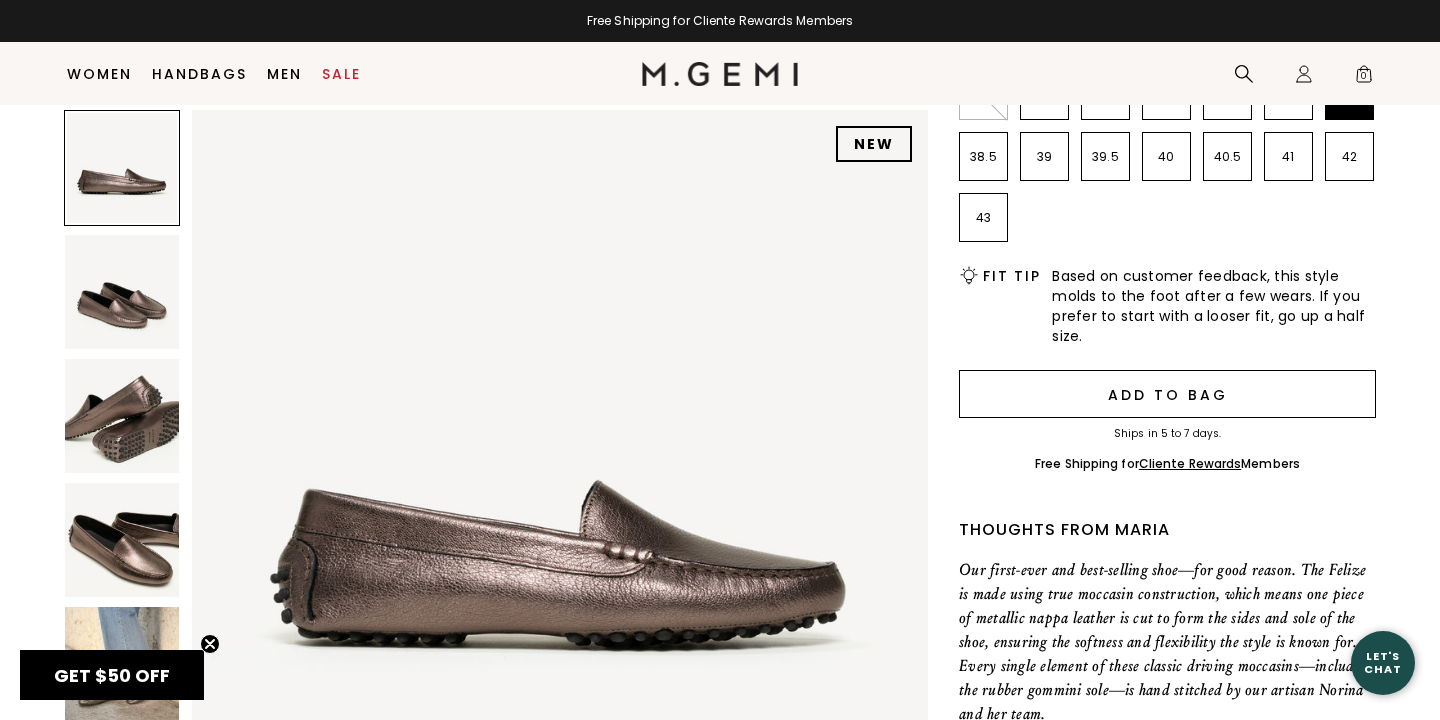 click on "Add to Bag" at bounding box center (1167, 394) 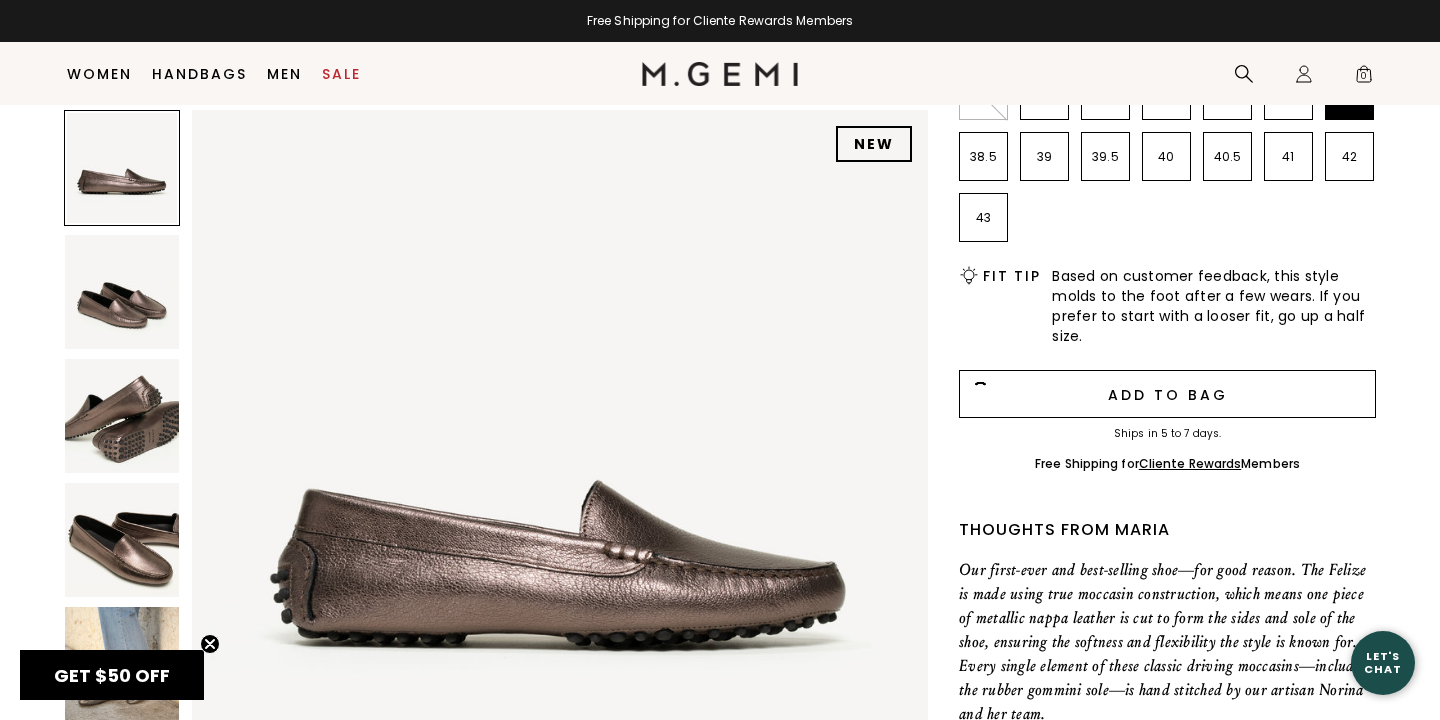 scroll, scrollTop: 0, scrollLeft: 0, axis: both 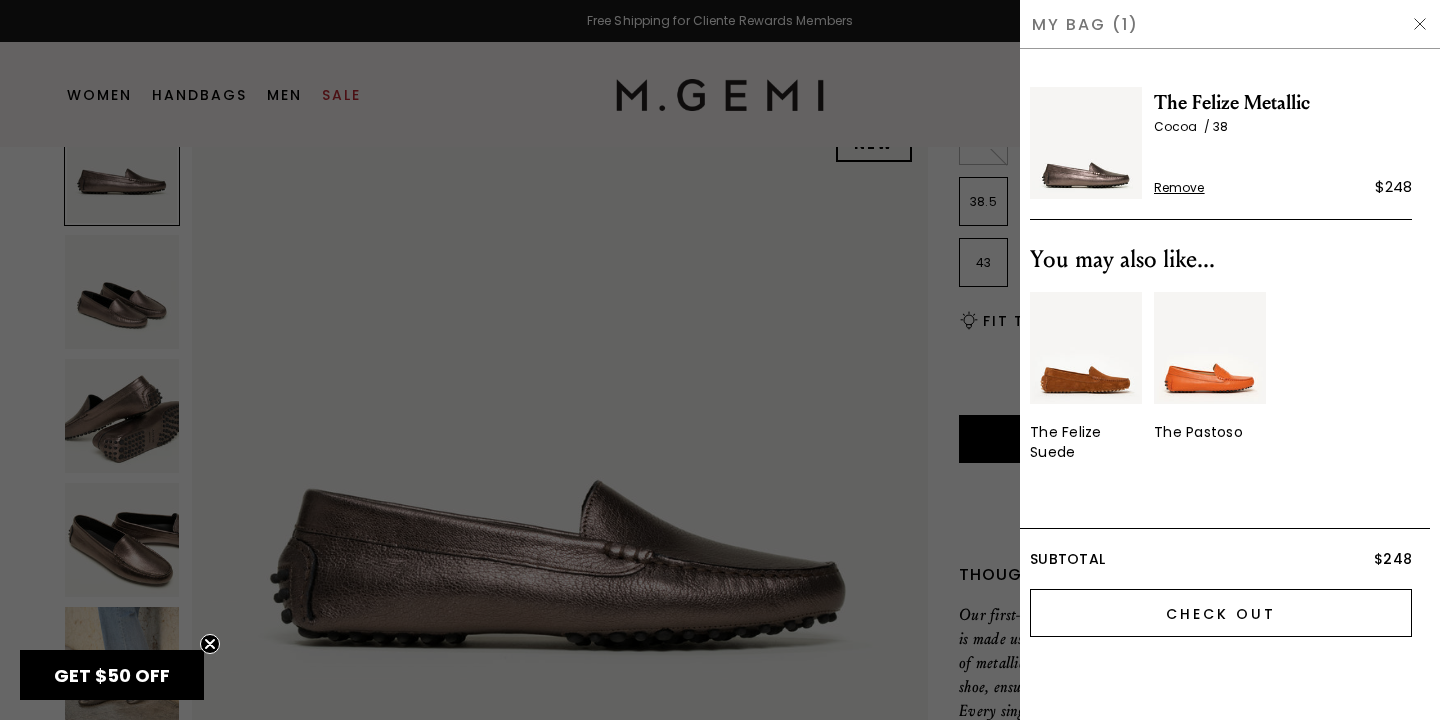click on "Check Out" at bounding box center (1221, 613) 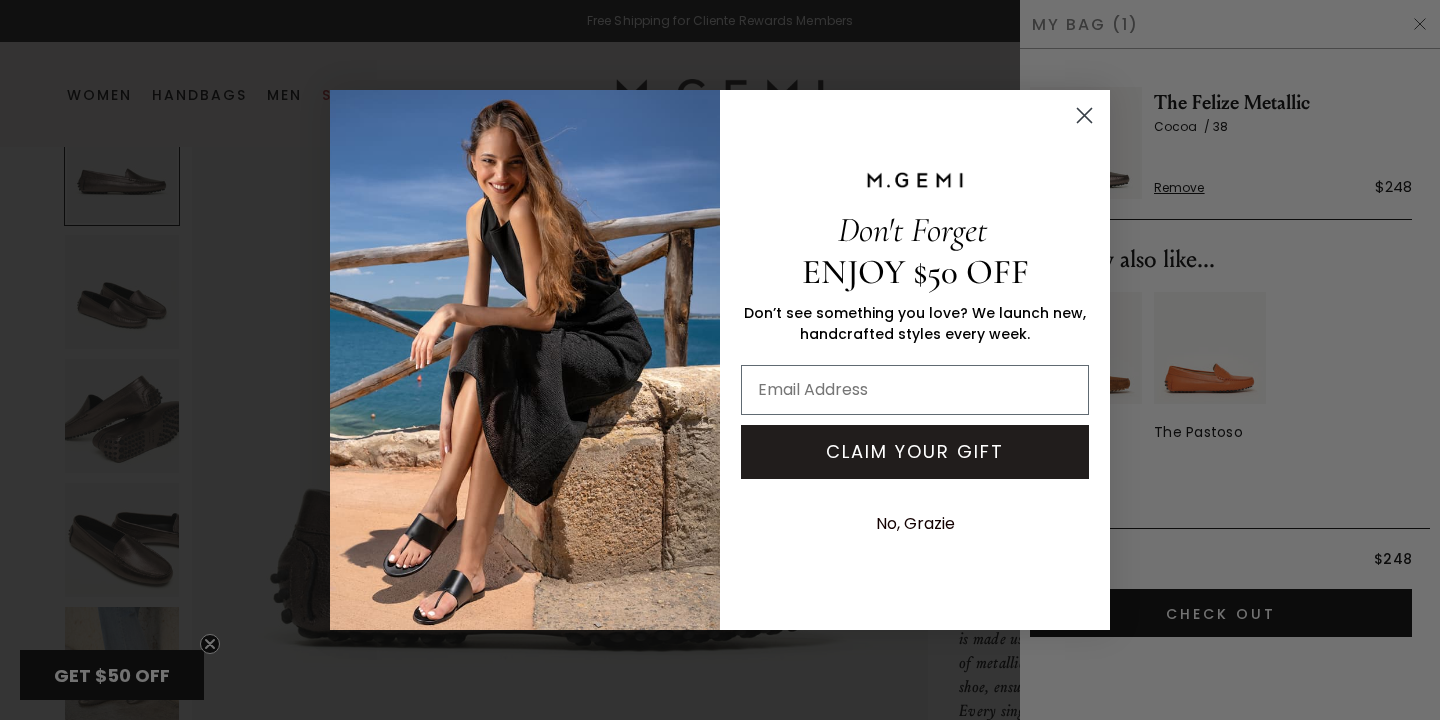 click 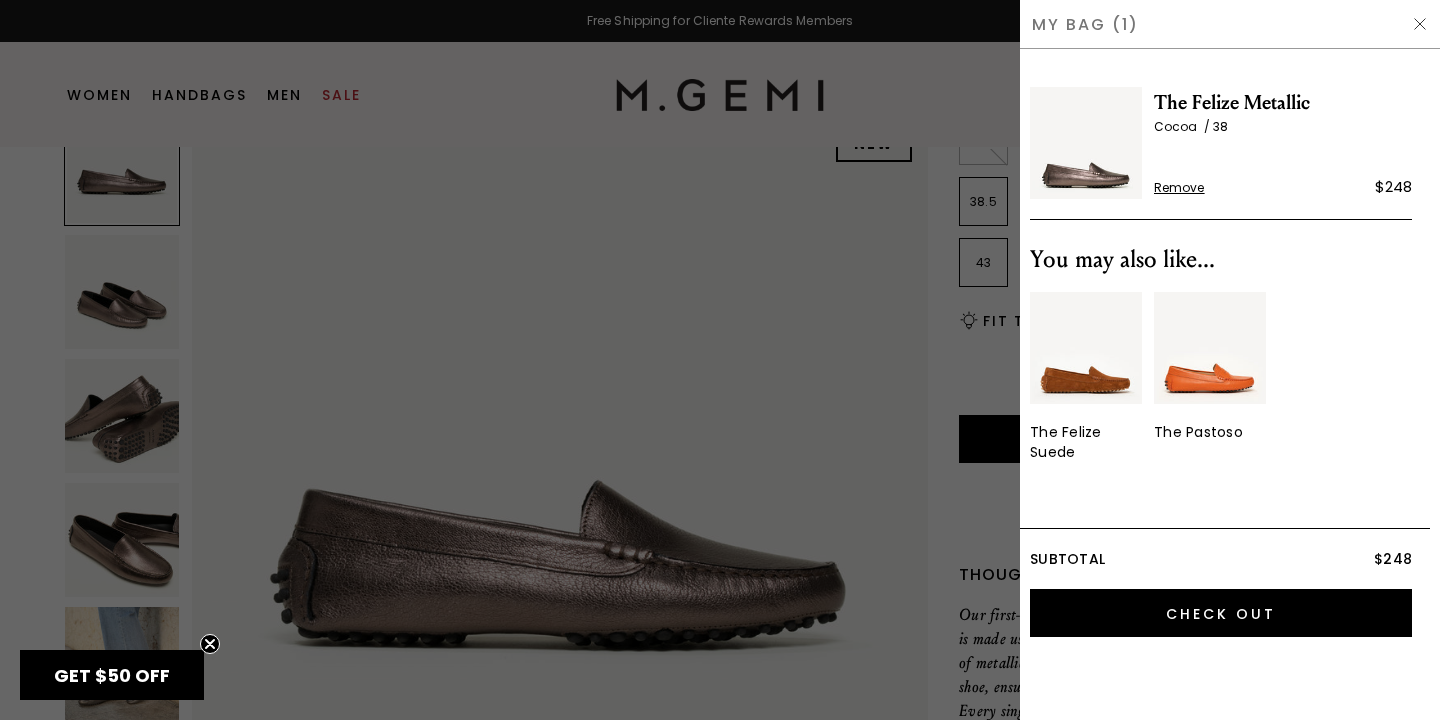 click at bounding box center [1420, 24] 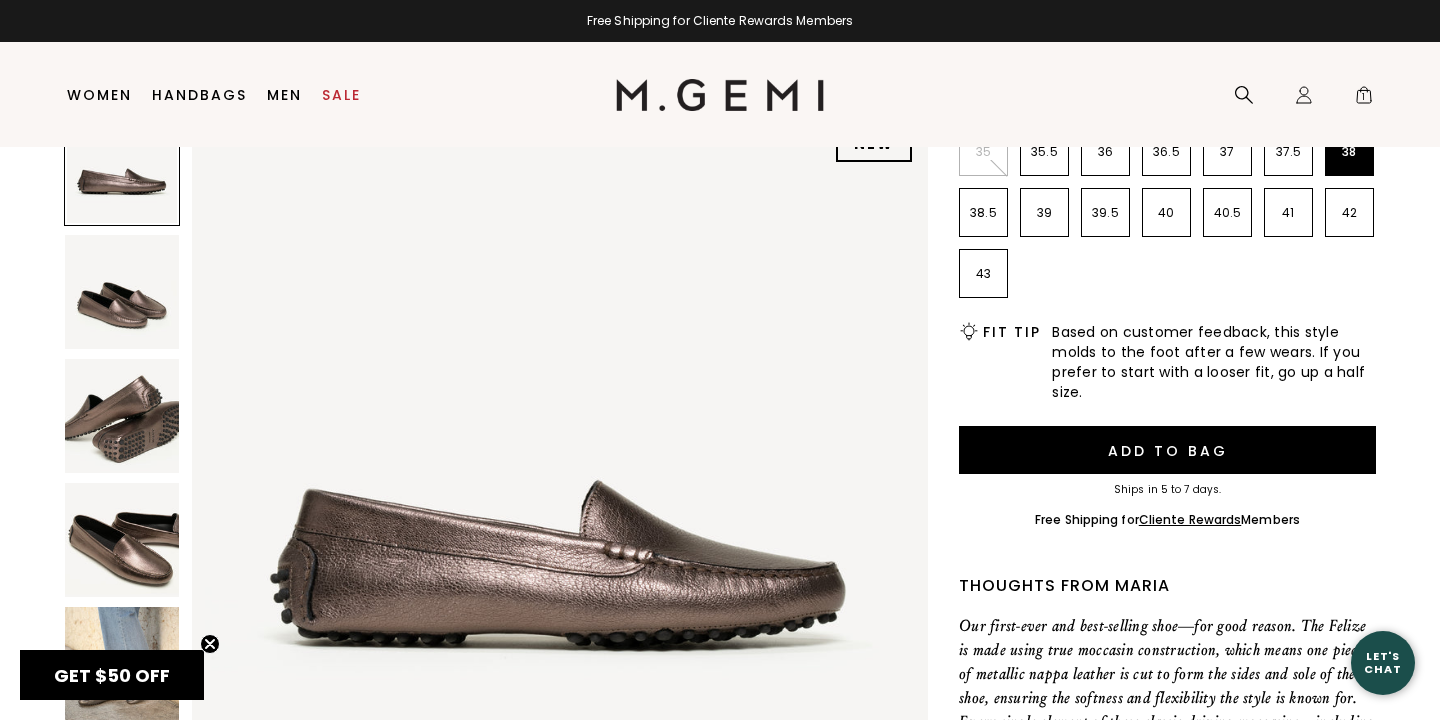scroll, scrollTop: 345, scrollLeft: 0, axis: vertical 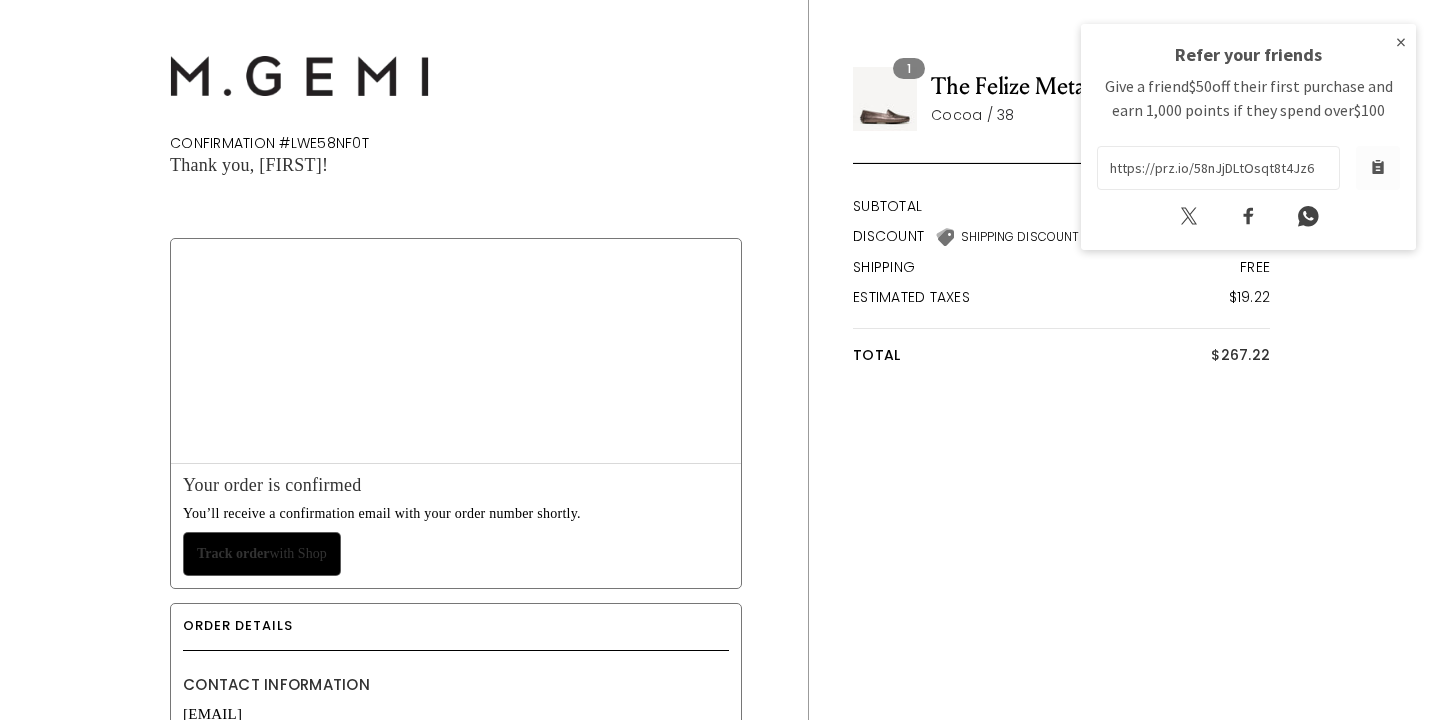 click on "×" at bounding box center [1401, 42] 